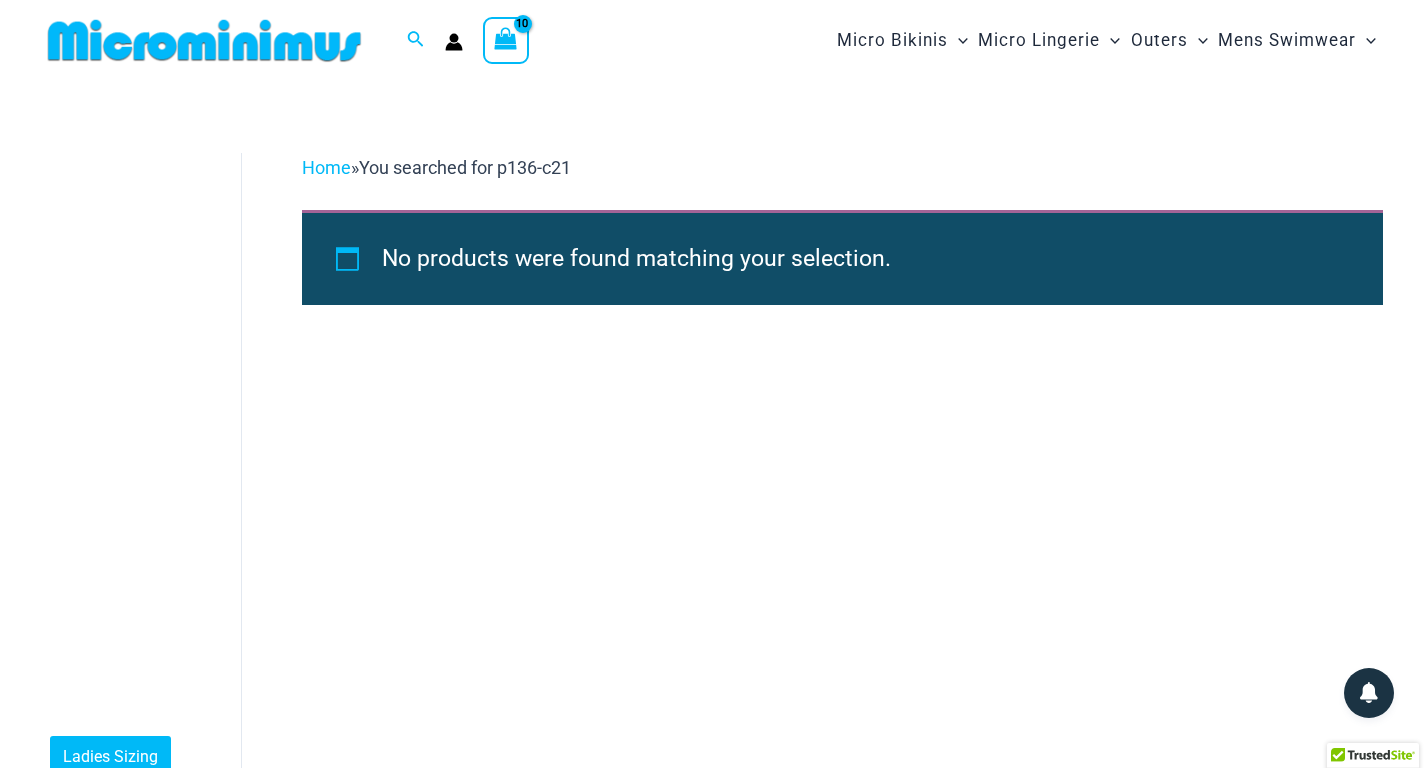 scroll, scrollTop: 0, scrollLeft: 0, axis: both 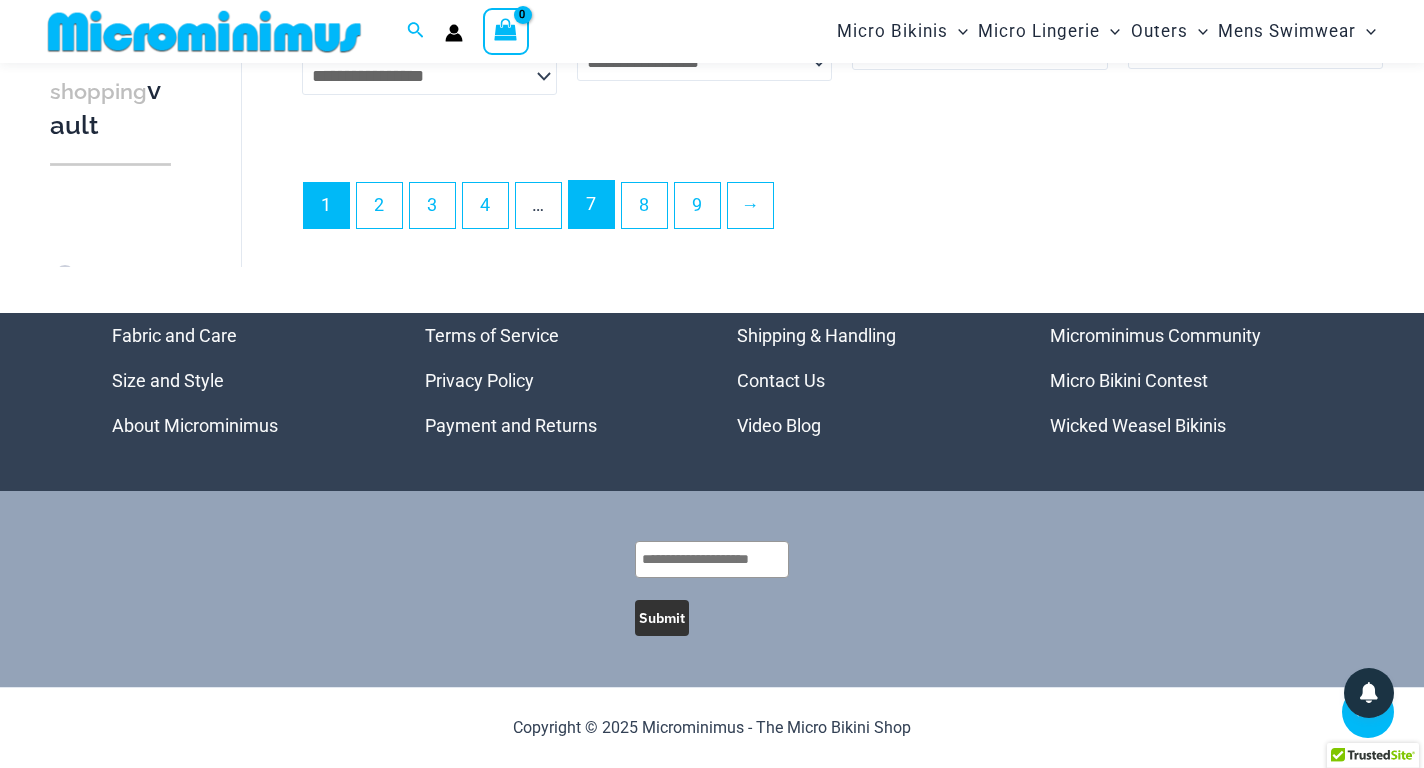 click on "7" at bounding box center [591, 204] 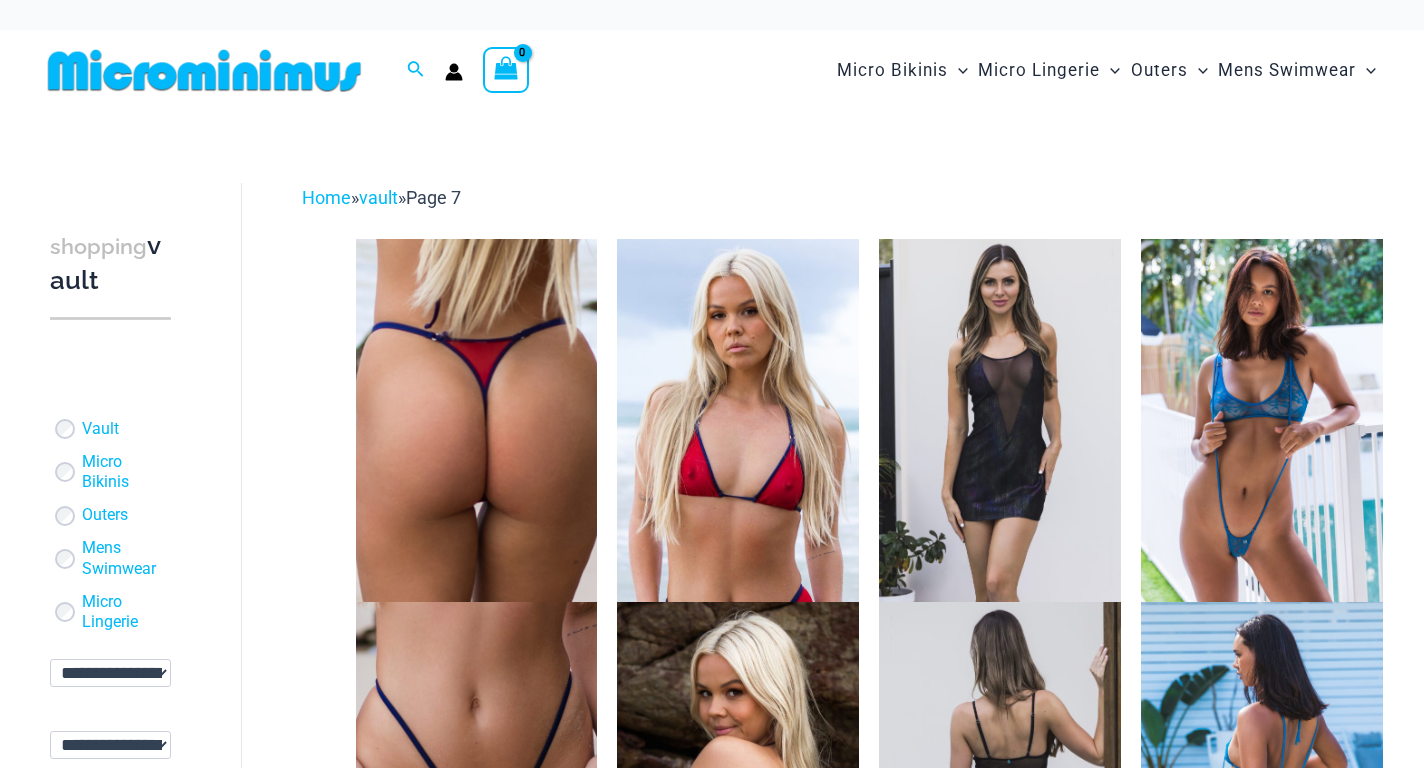 scroll, scrollTop: 400, scrollLeft: 0, axis: vertical 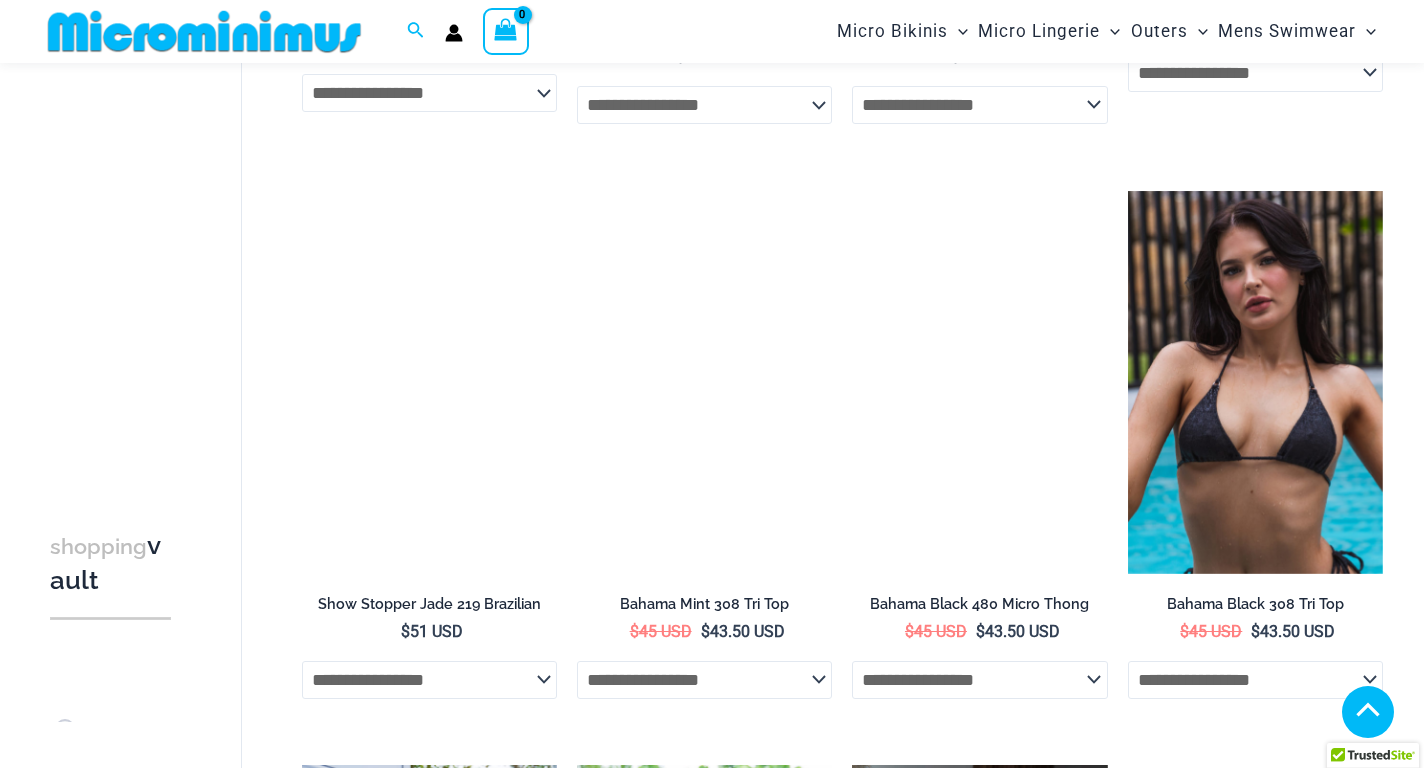 select 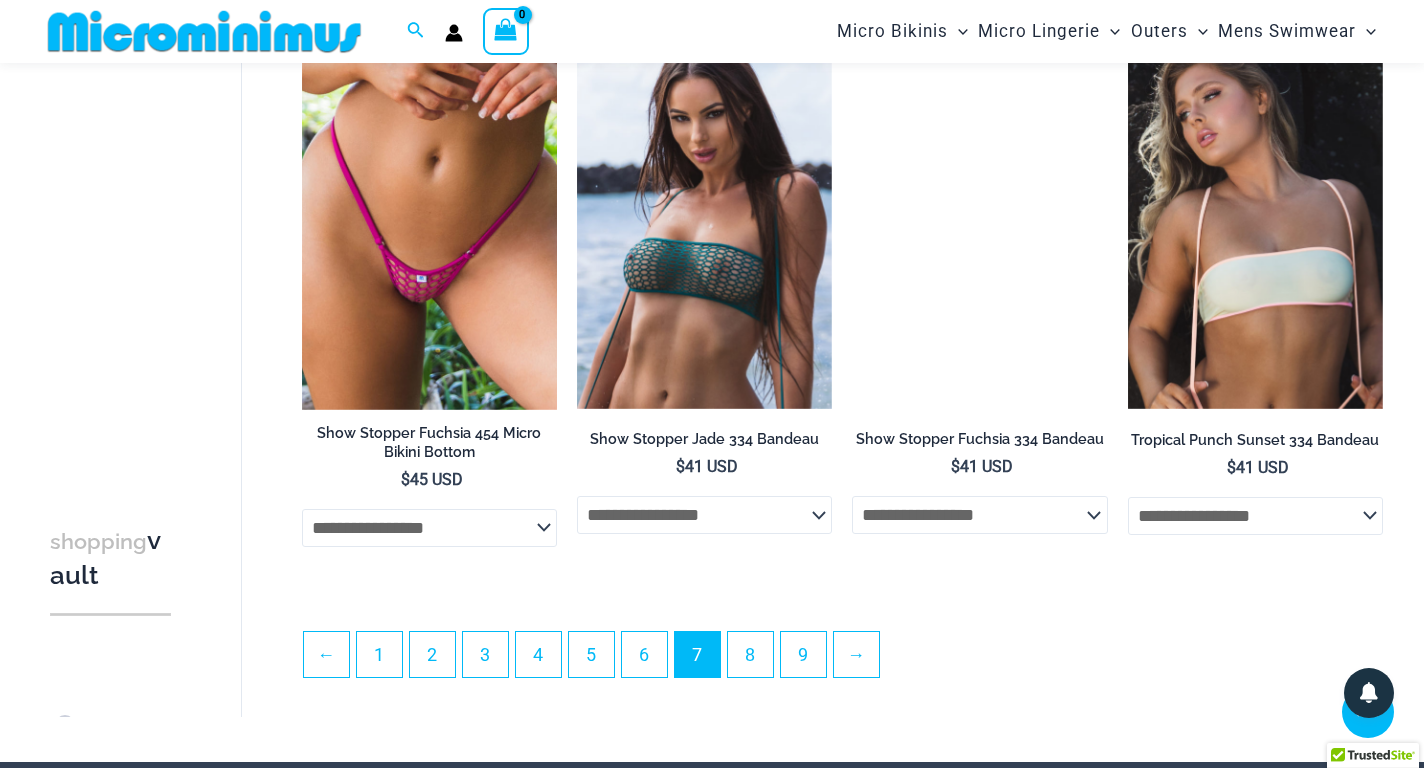 scroll, scrollTop: 4549, scrollLeft: 0, axis: vertical 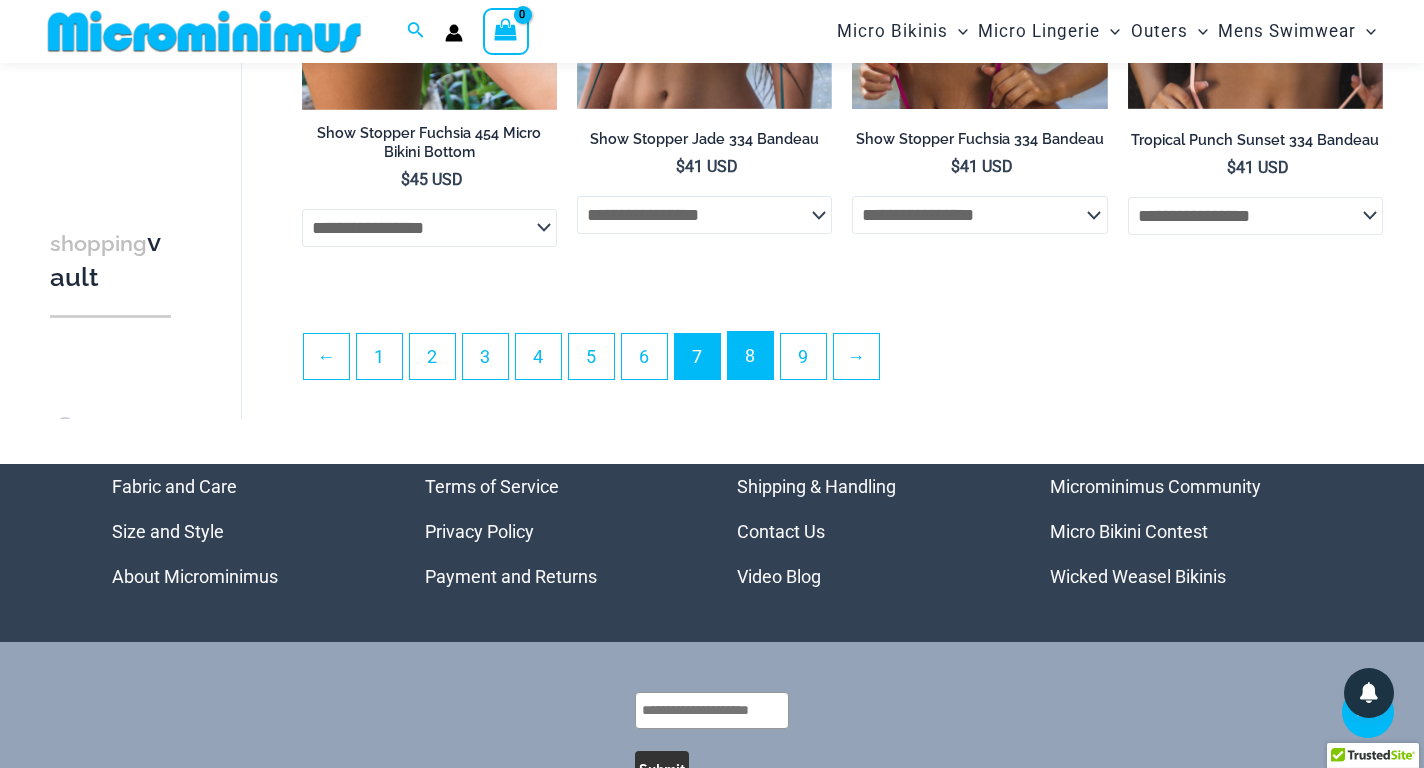 click on "8" at bounding box center [750, 355] 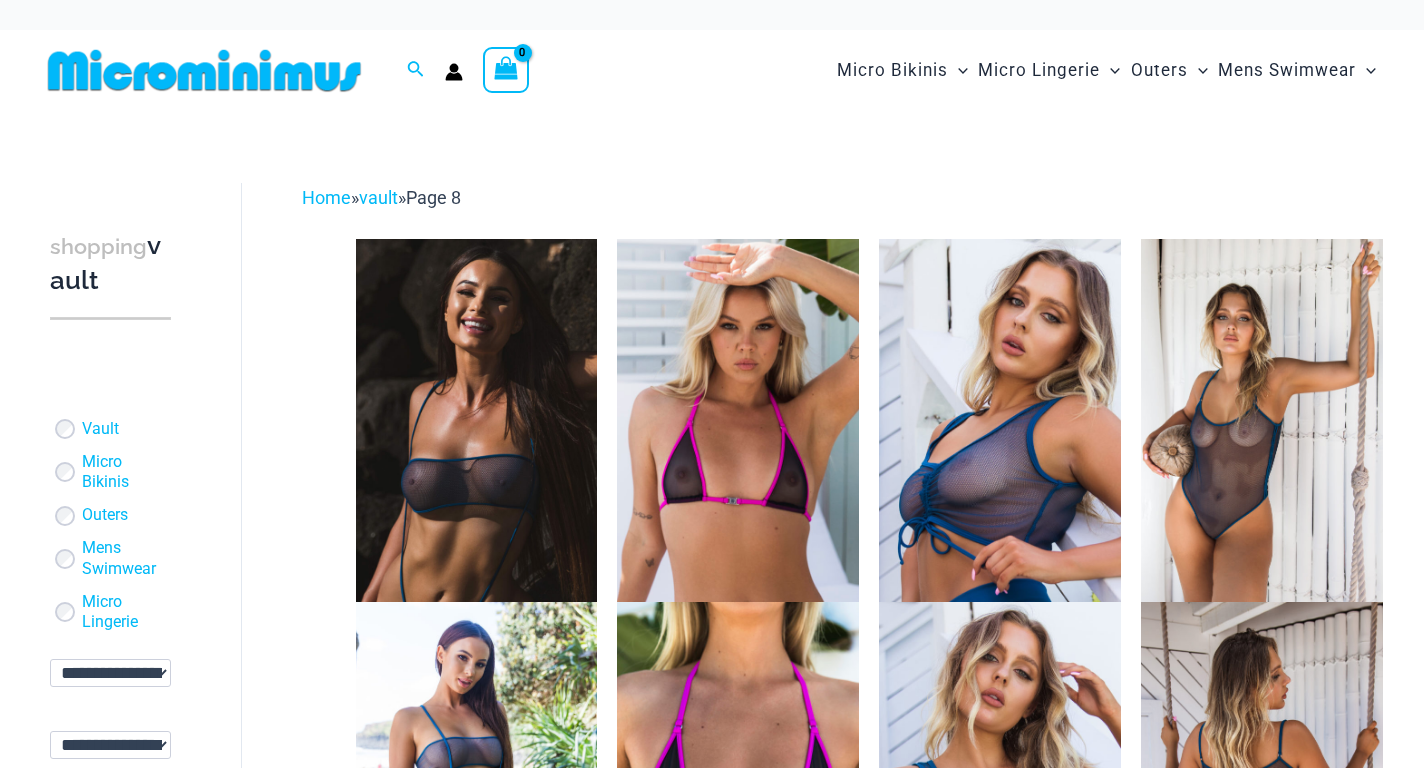scroll, scrollTop: 0, scrollLeft: 0, axis: both 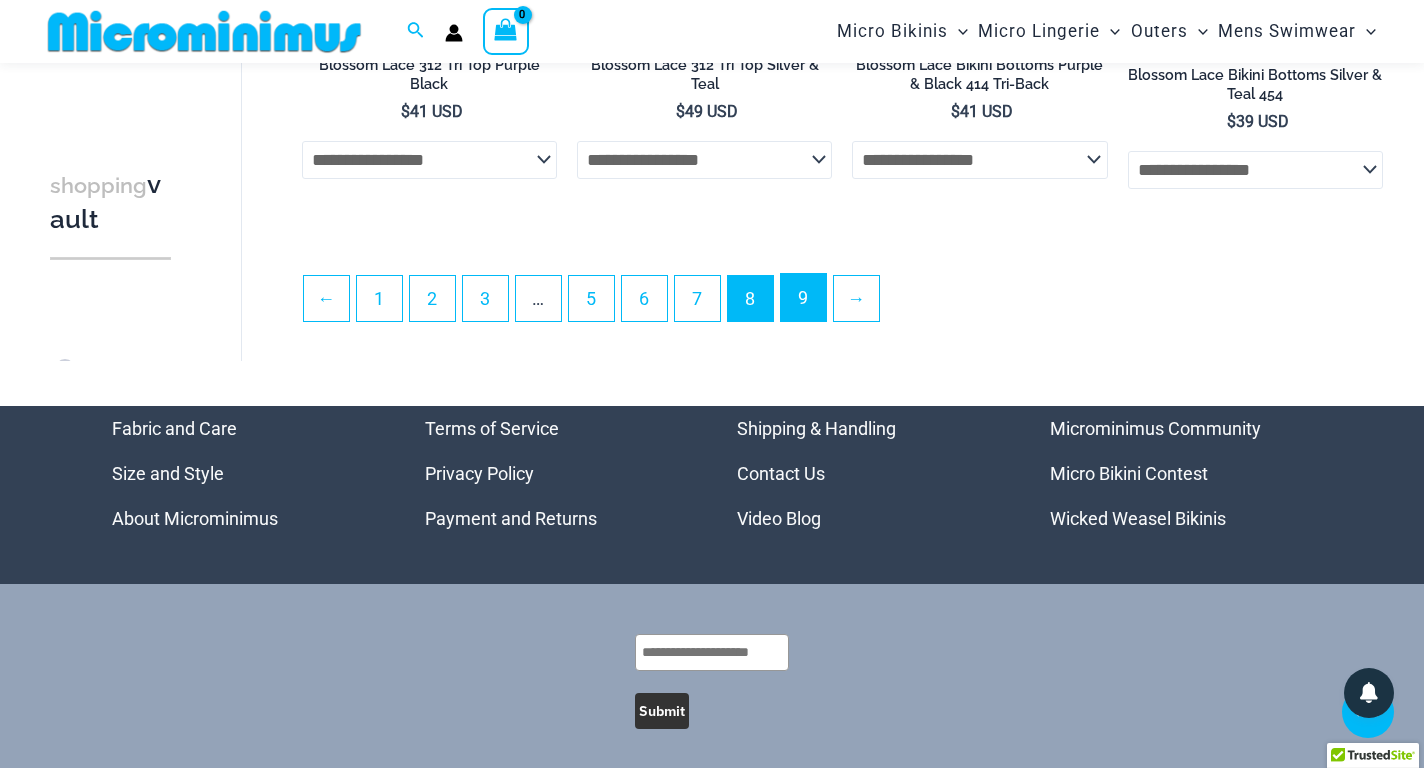 click on "9" at bounding box center [803, 297] 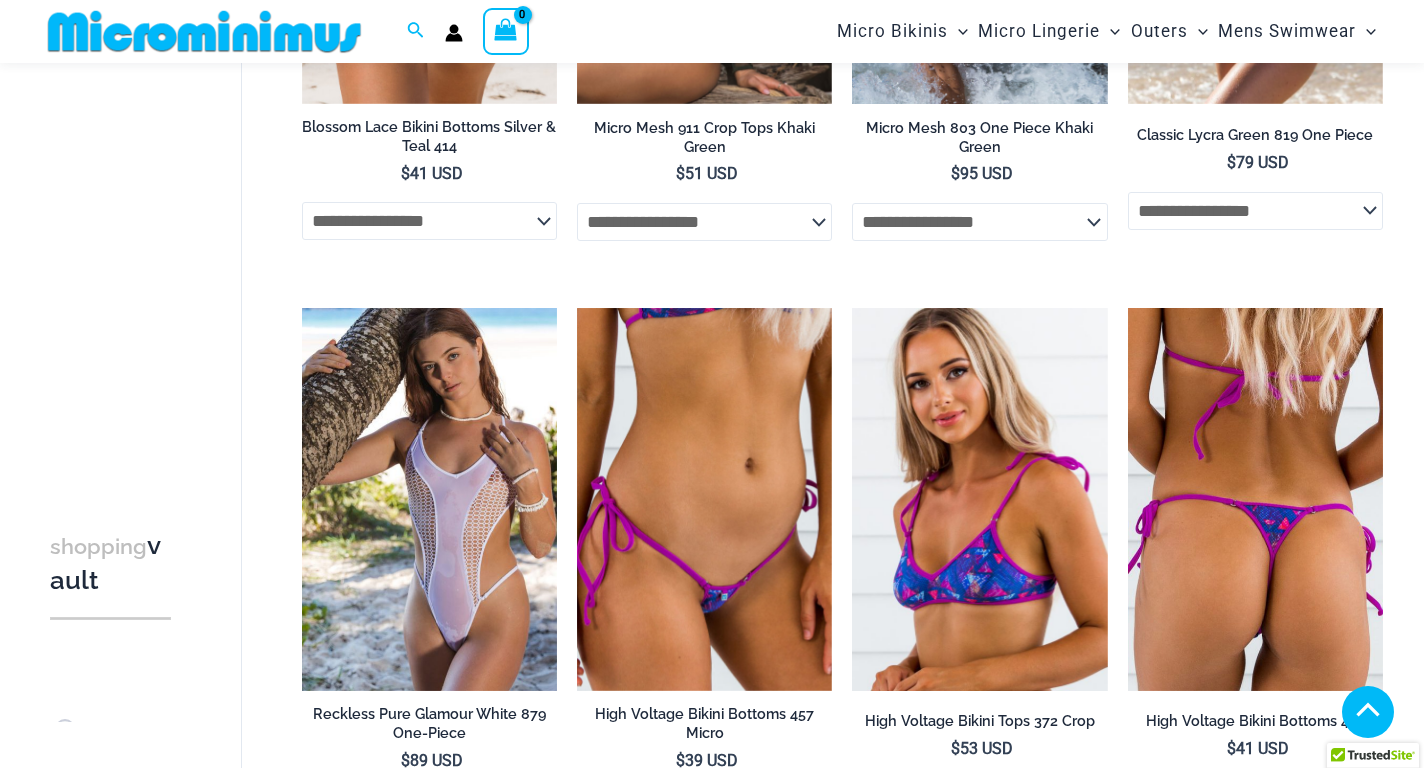 scroll, scrollTop: 1647, scrollLeft: 0, axis: vertical 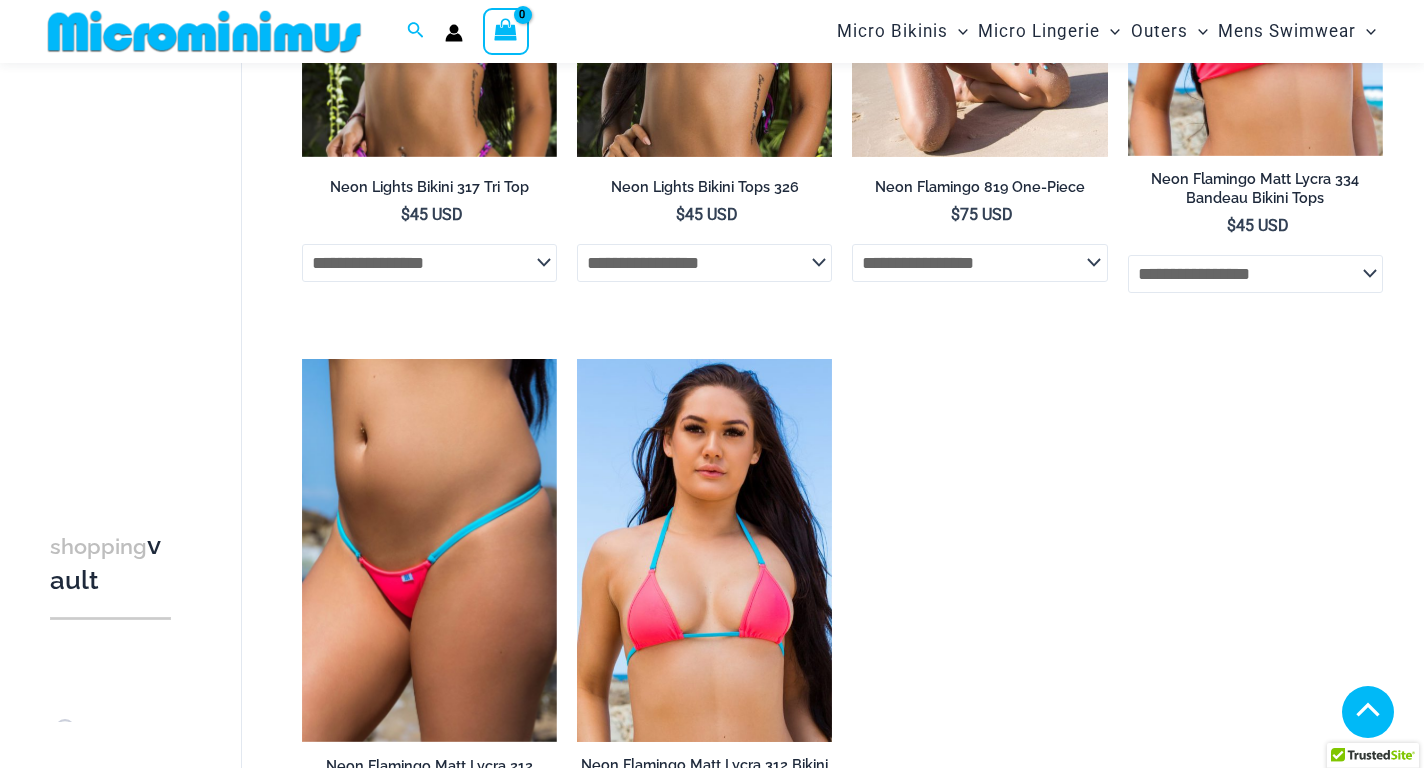 click on "6" at bounding box center [591, 988] 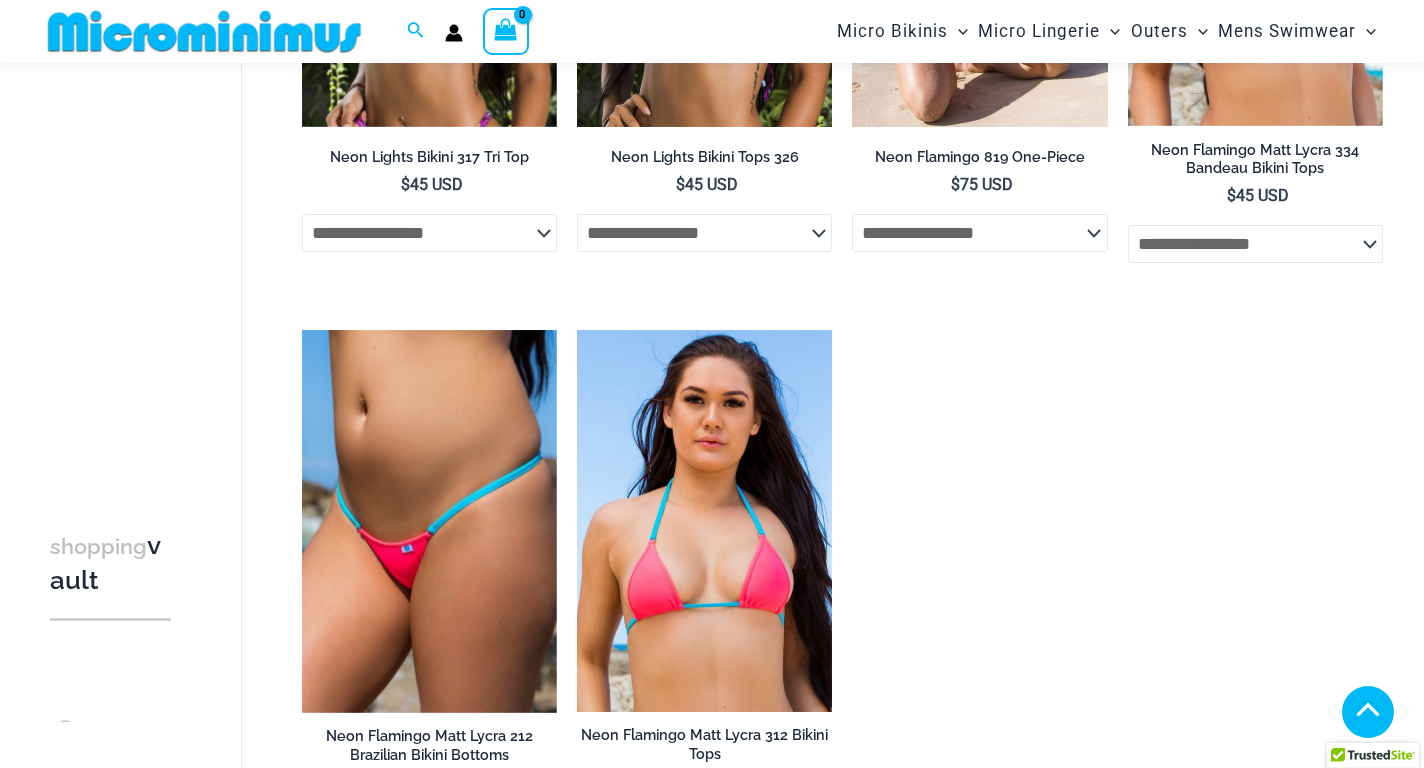scroll, scrollTop: 2017, scrollLeft: 0, axis: vertical 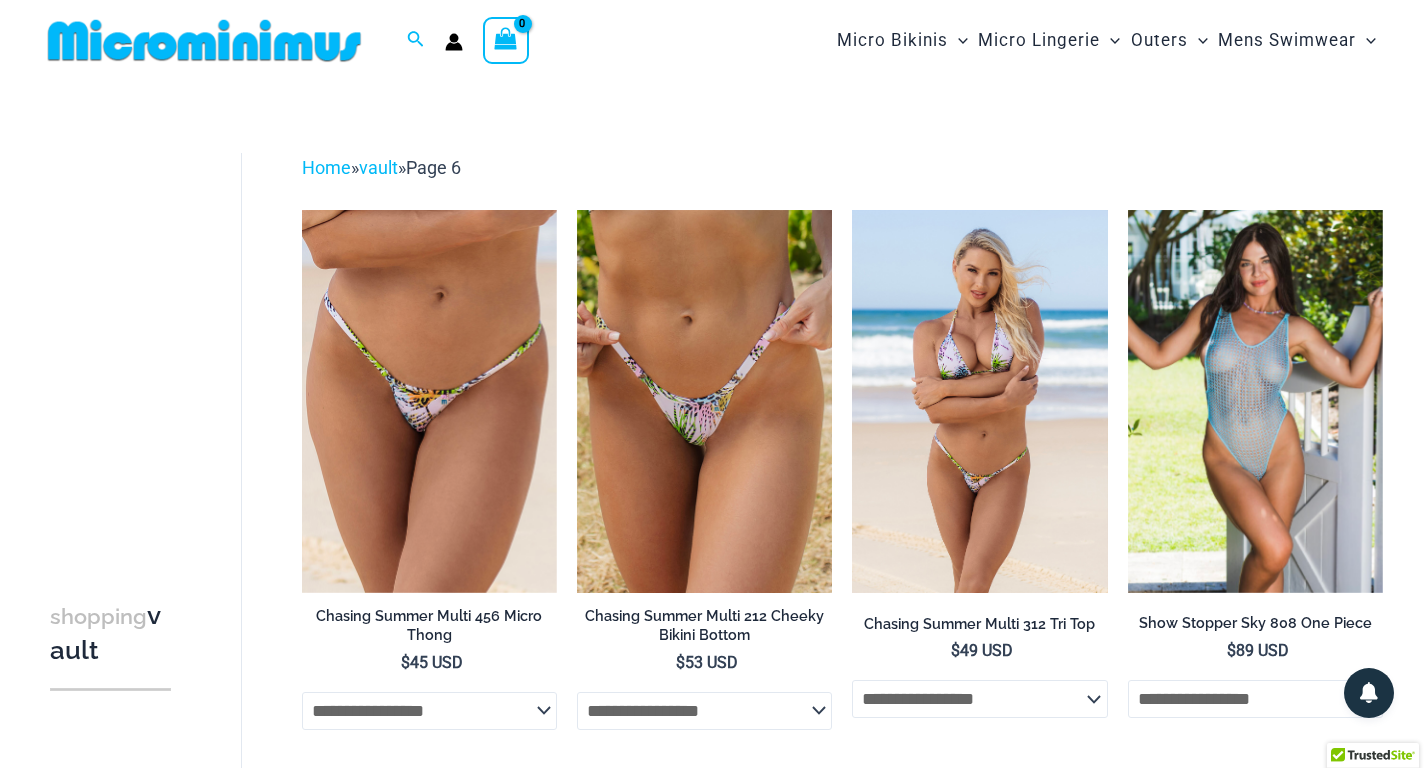 click at bounding box center (979, 401) 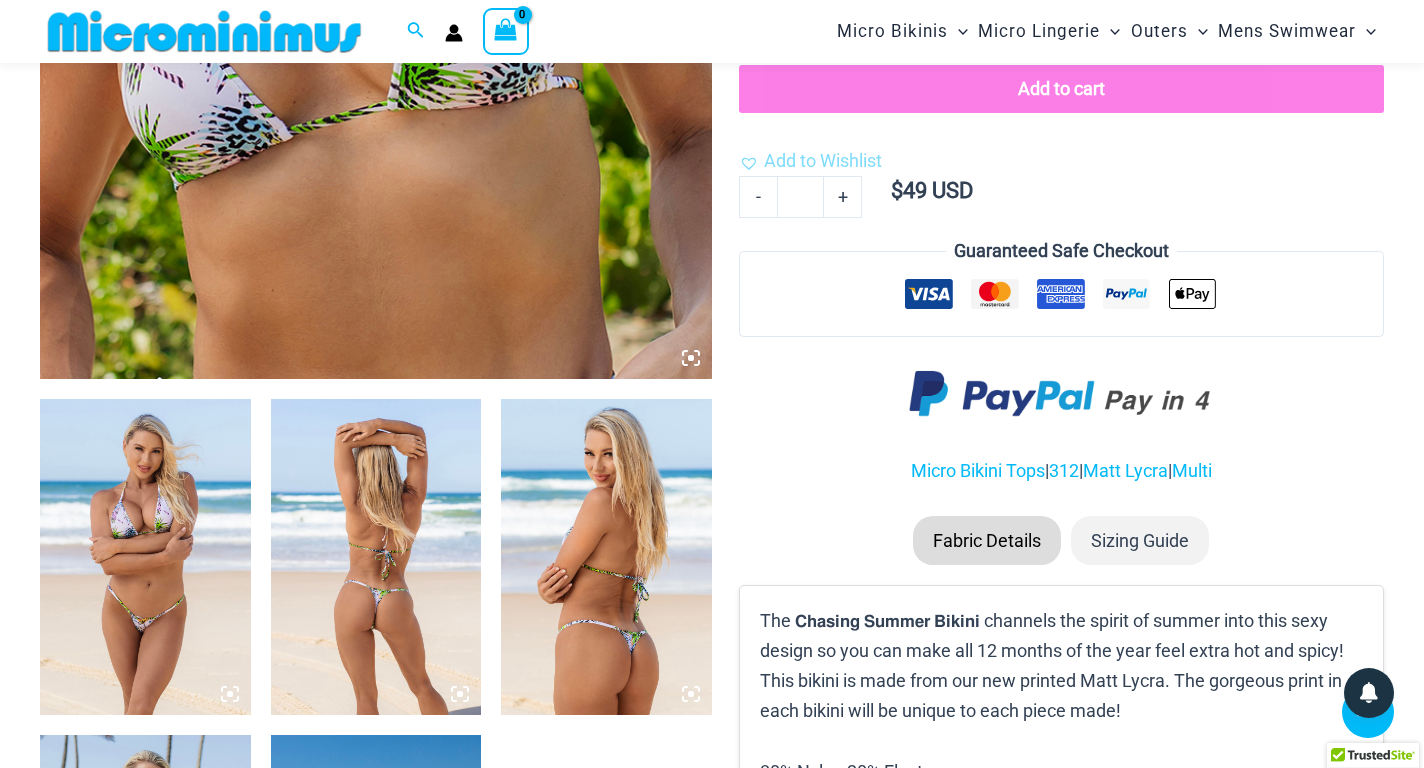 scroll, scrollTop: 1182, scrollLeft: 0, axis: vertical 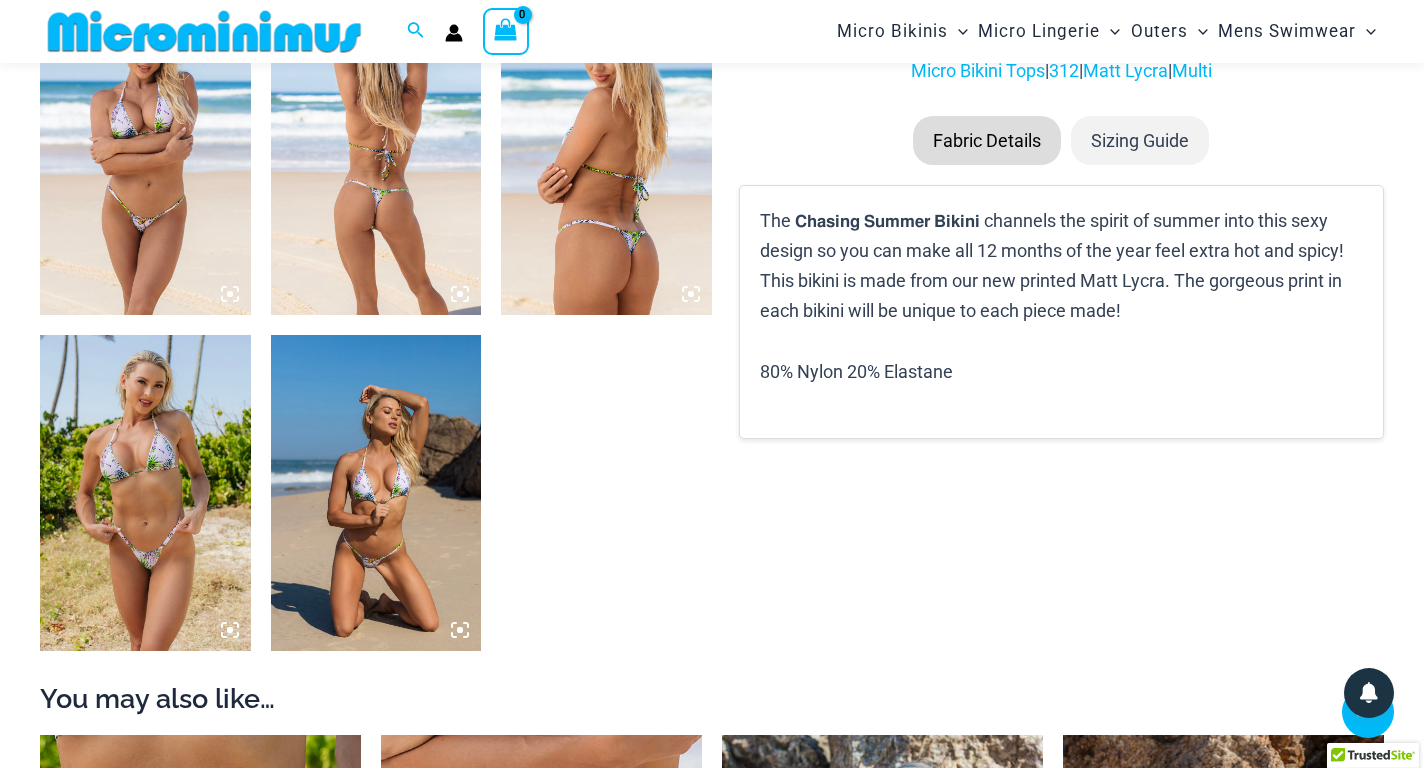 click at bounding box center (145, 493) 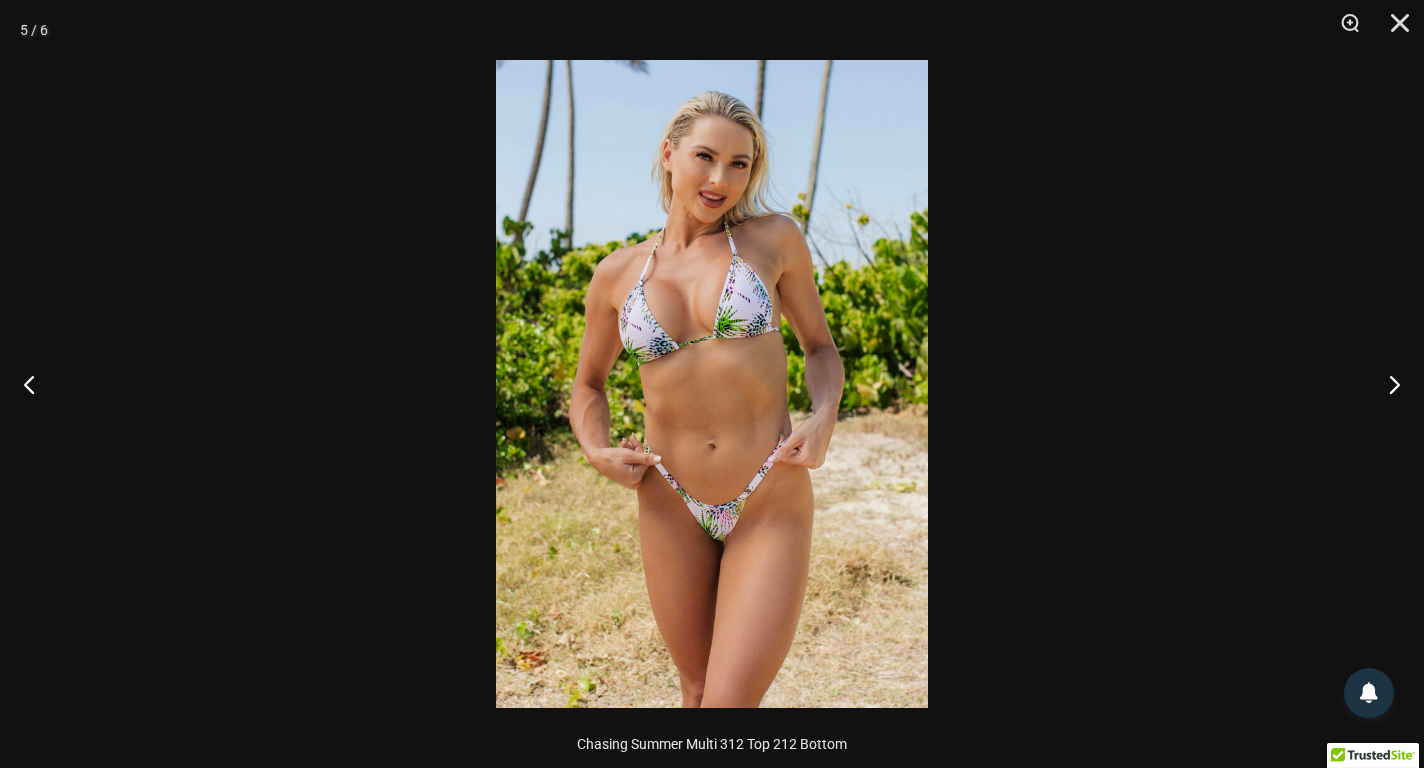 click at bounding box center (712, 384) 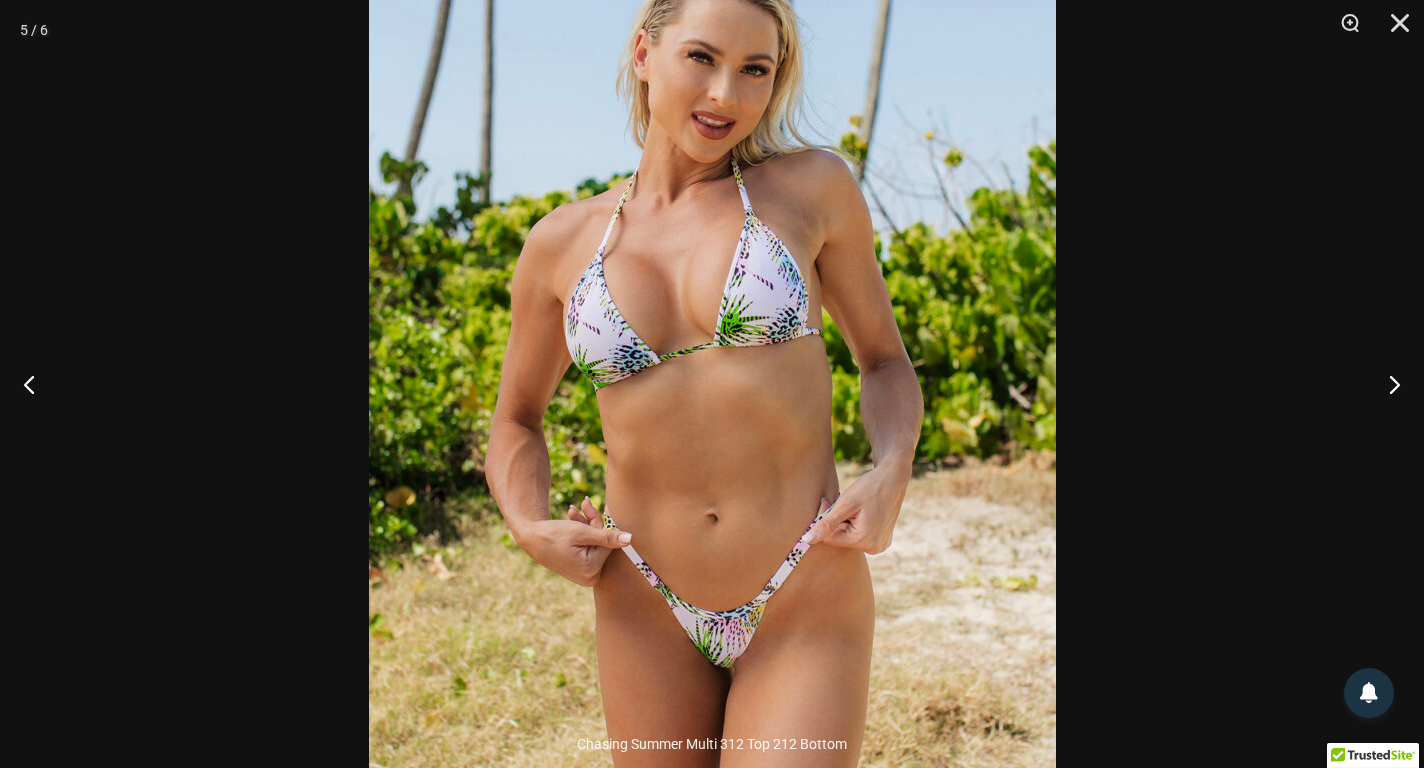 click at bounding box center [712, 419] 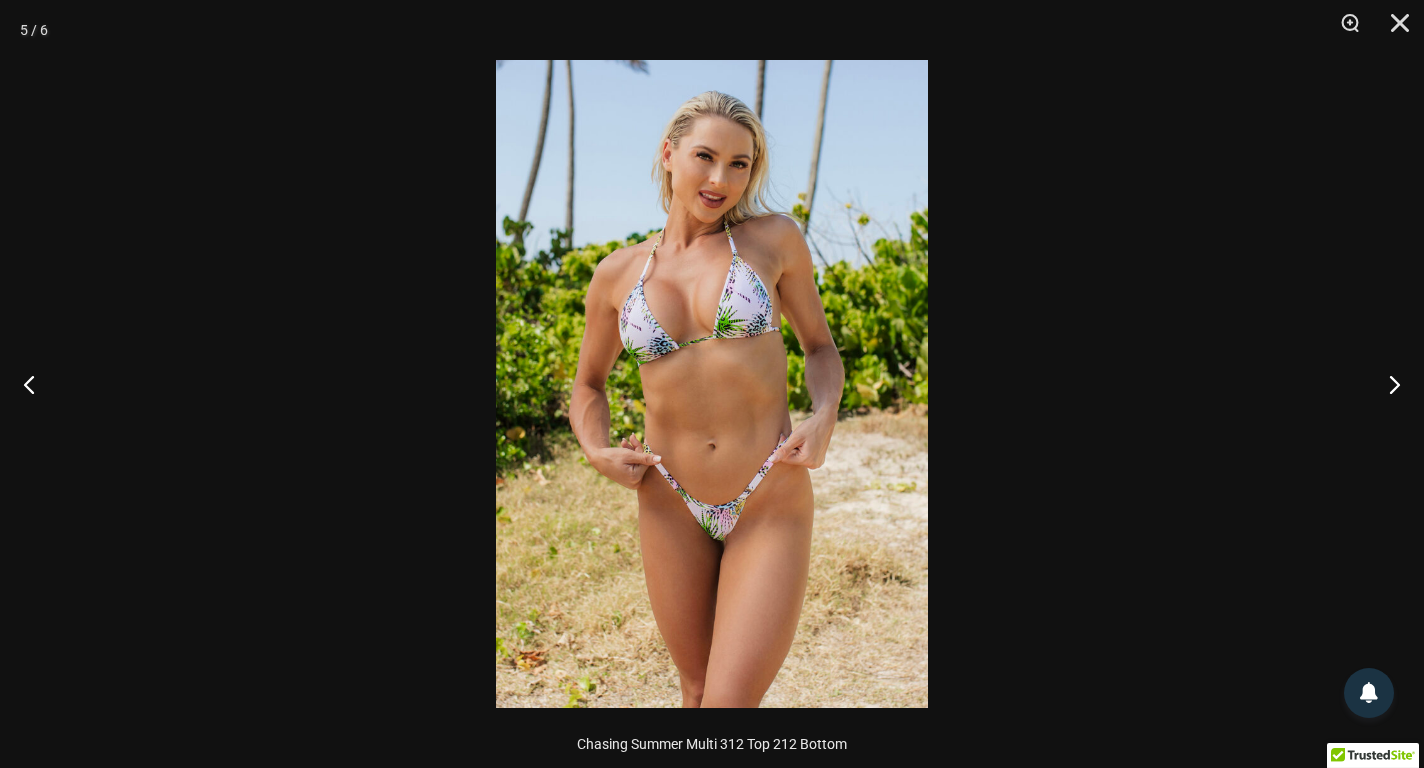 click at bounding box center (712, 384) 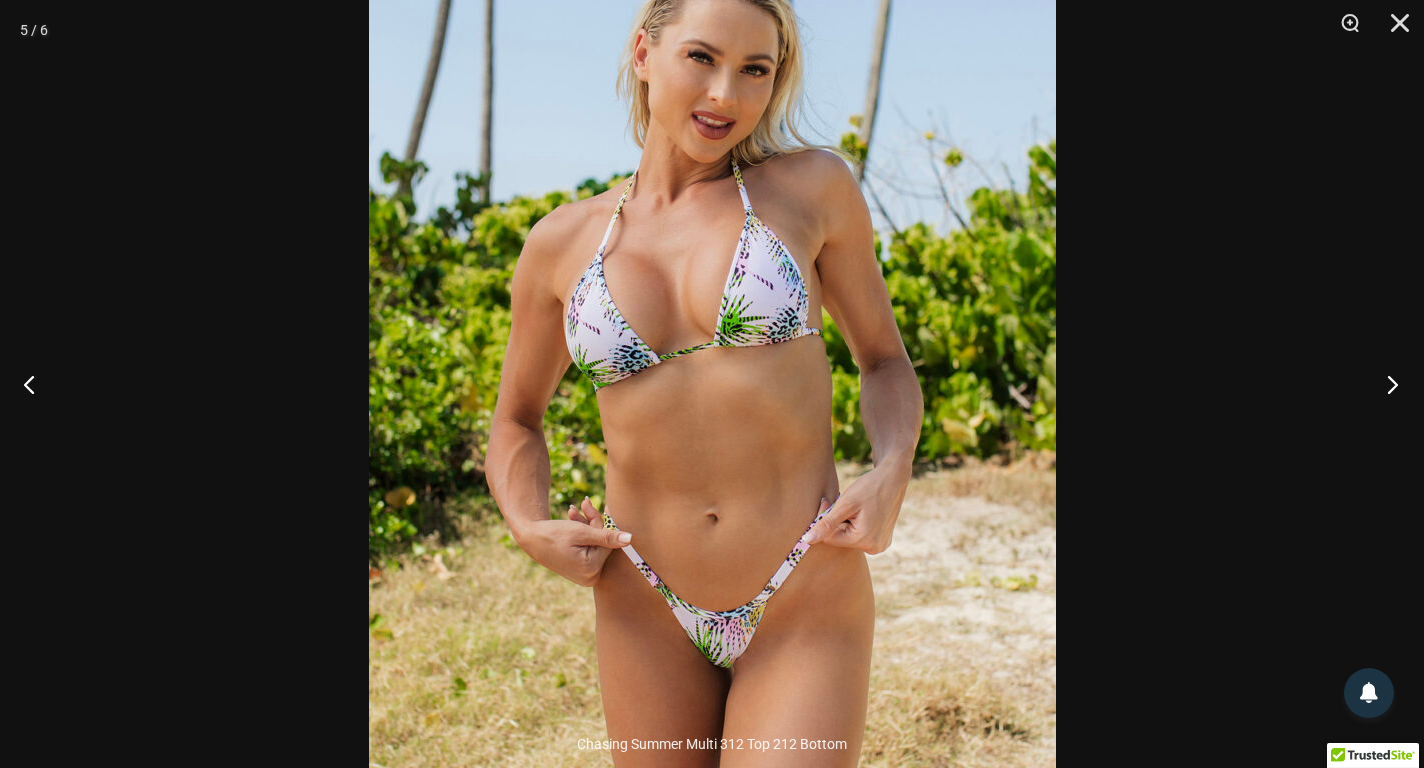 click at bounding box center (1386, 384) 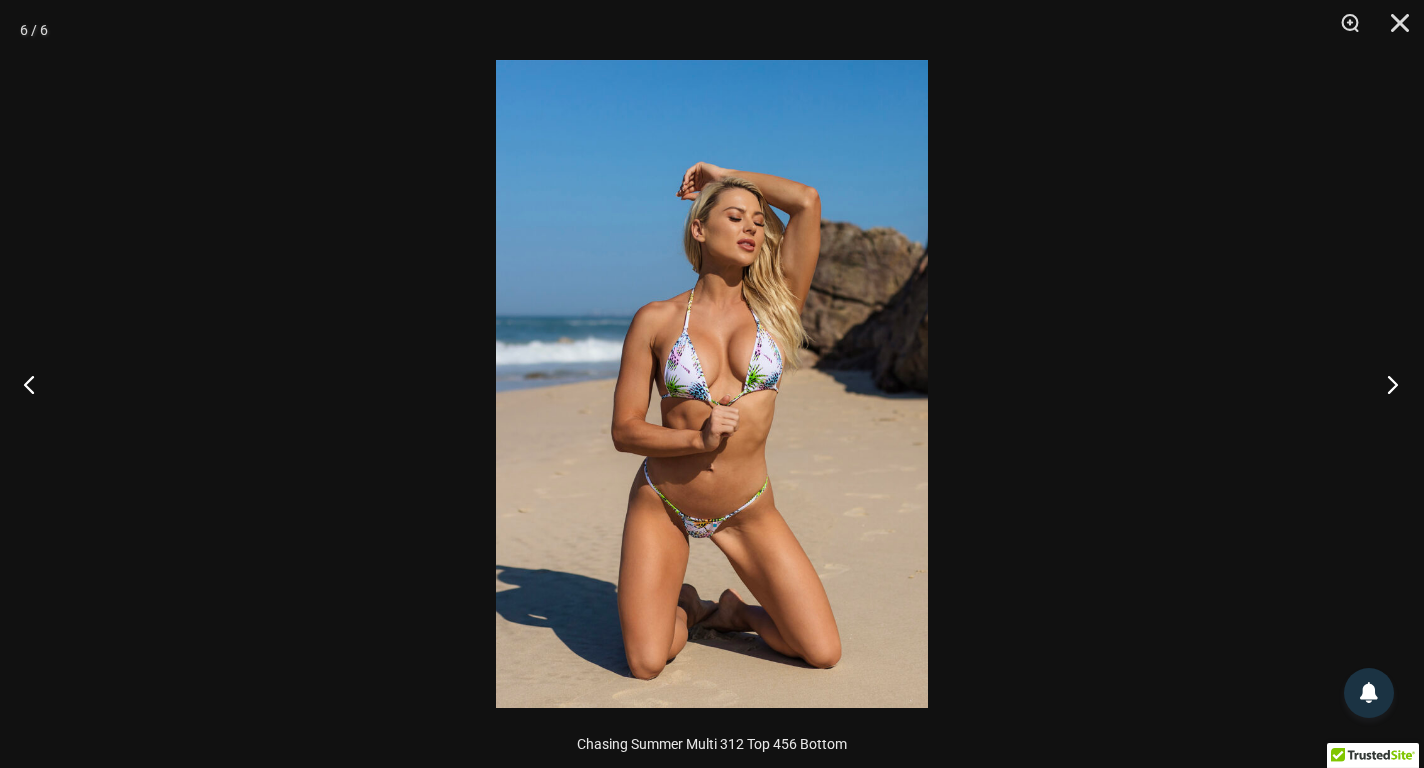 click at bounding box center [1386, 384] 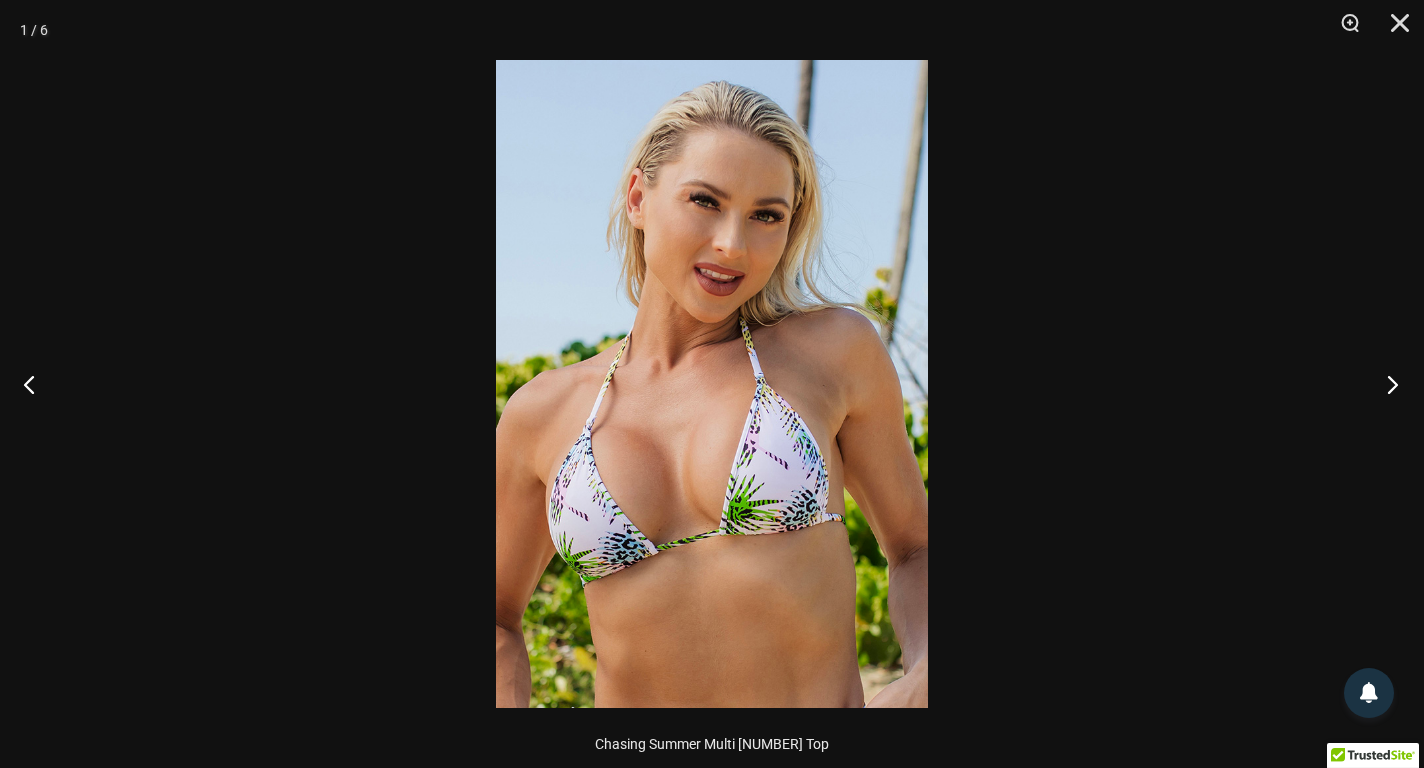 click at bounding box center (1386, 384) 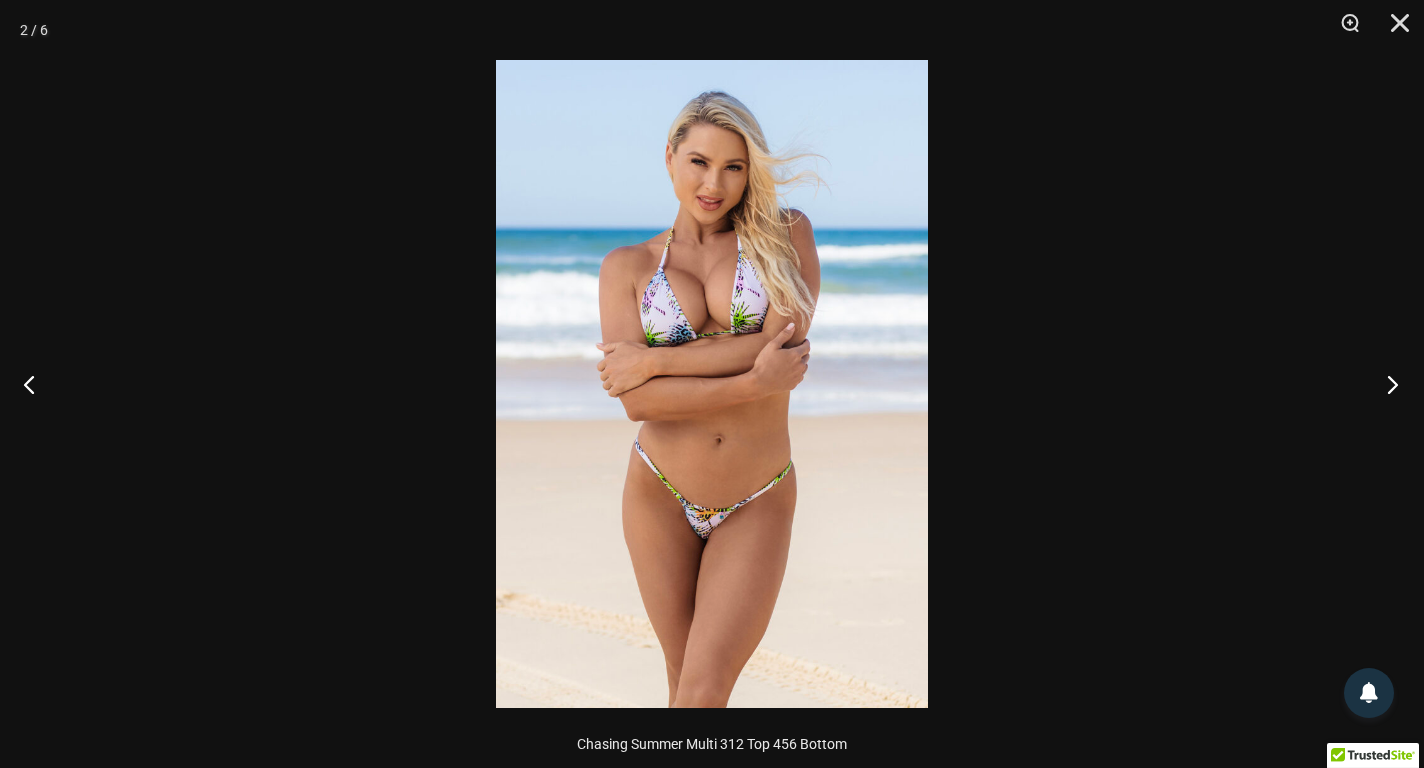 click at bounding box center (1386, 384) 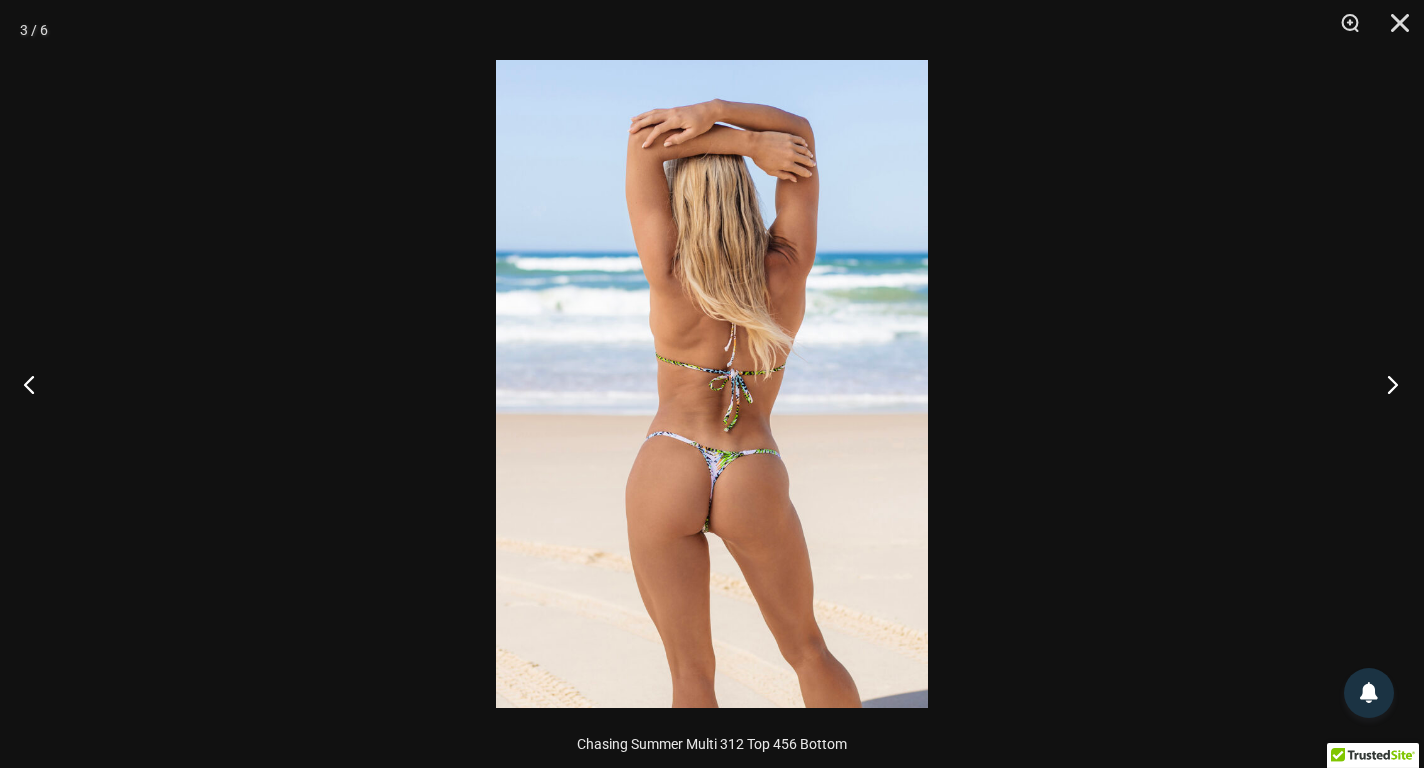 click at bounding box center (1386, 384) 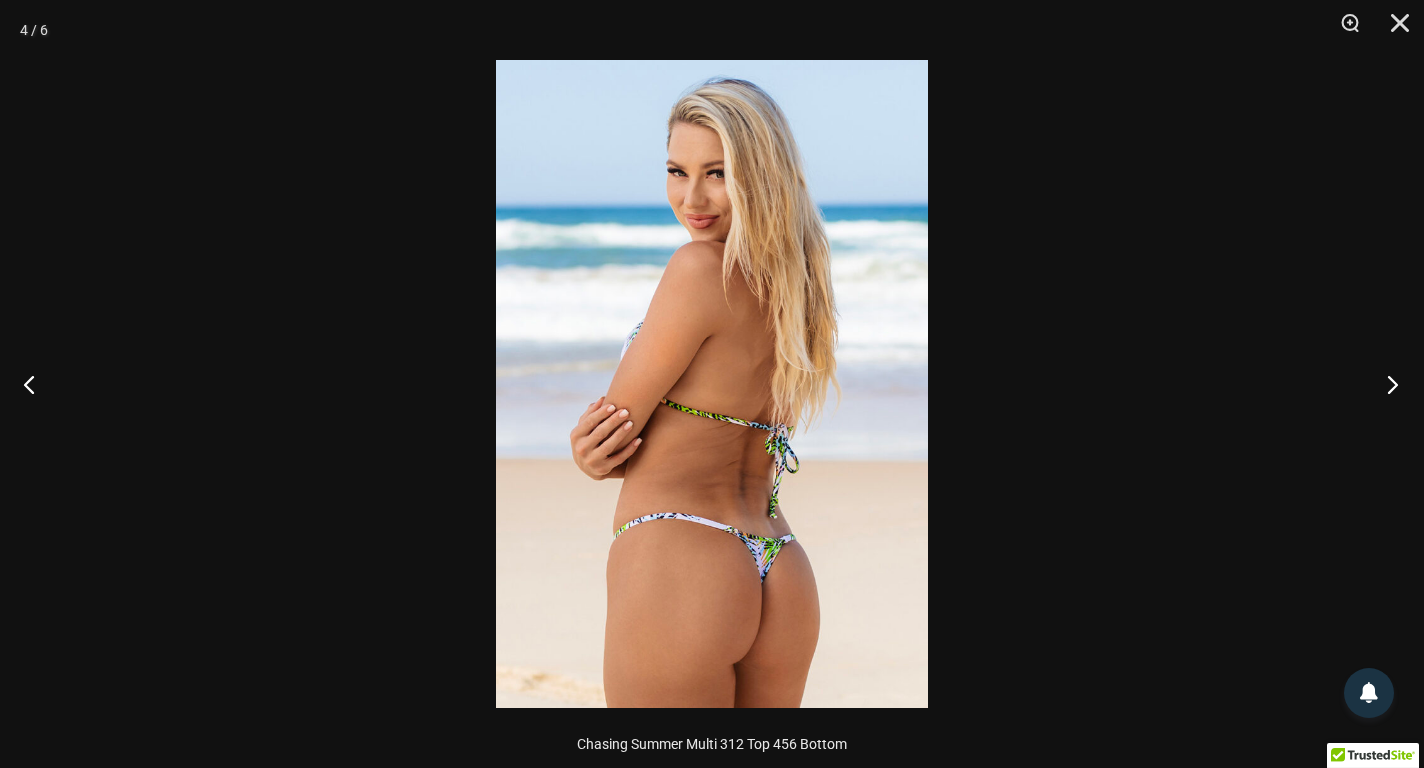 click at bounding box center [1386, 384] 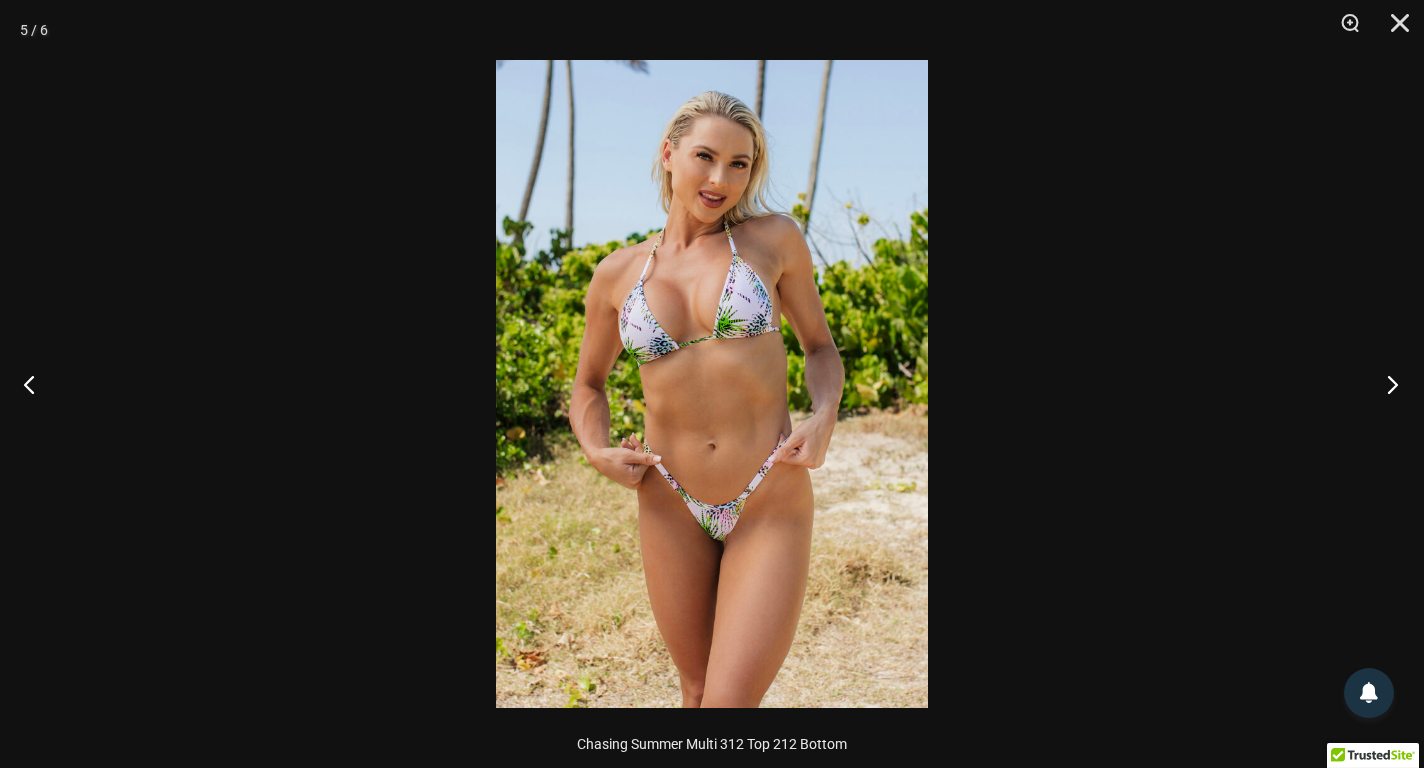 click at bounding box center [1386, 384] 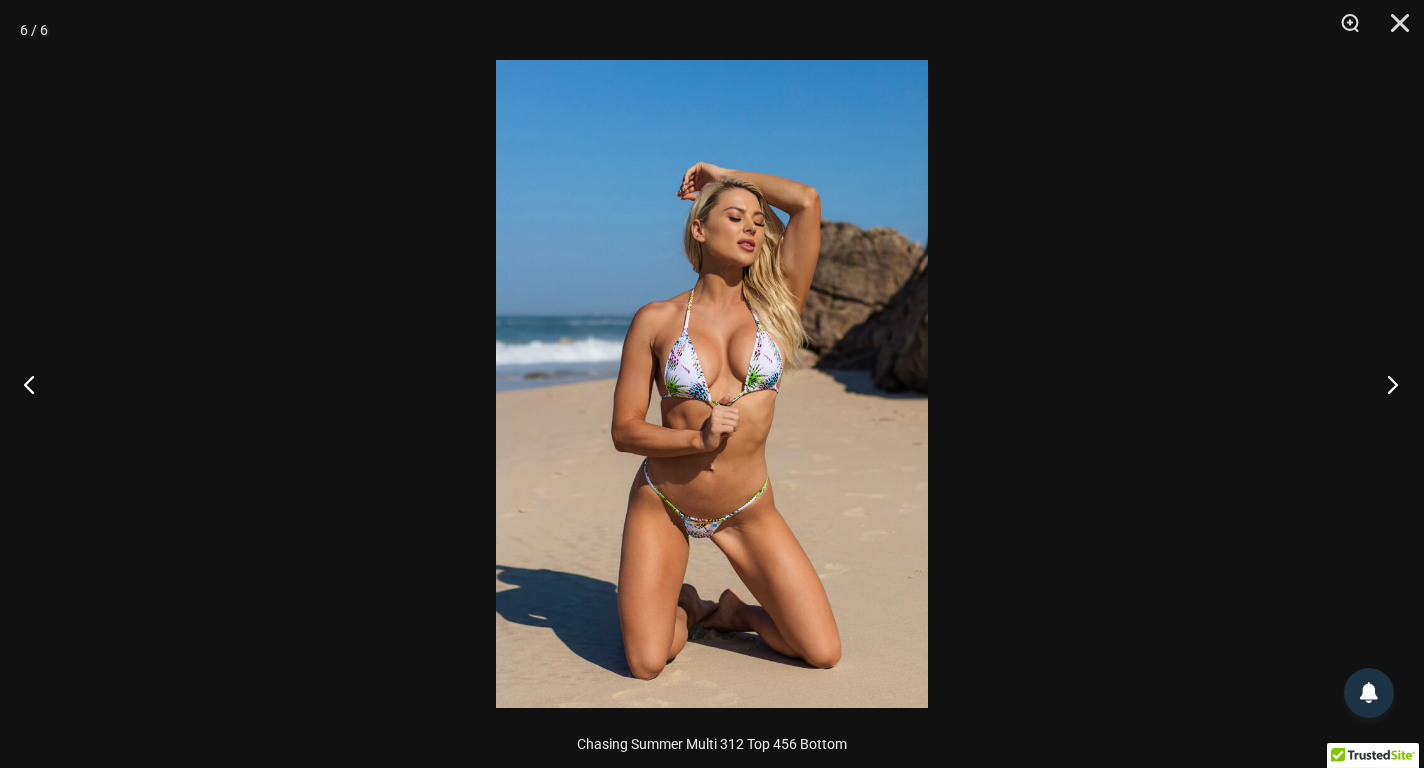 click at bounding box center [1386, 384] 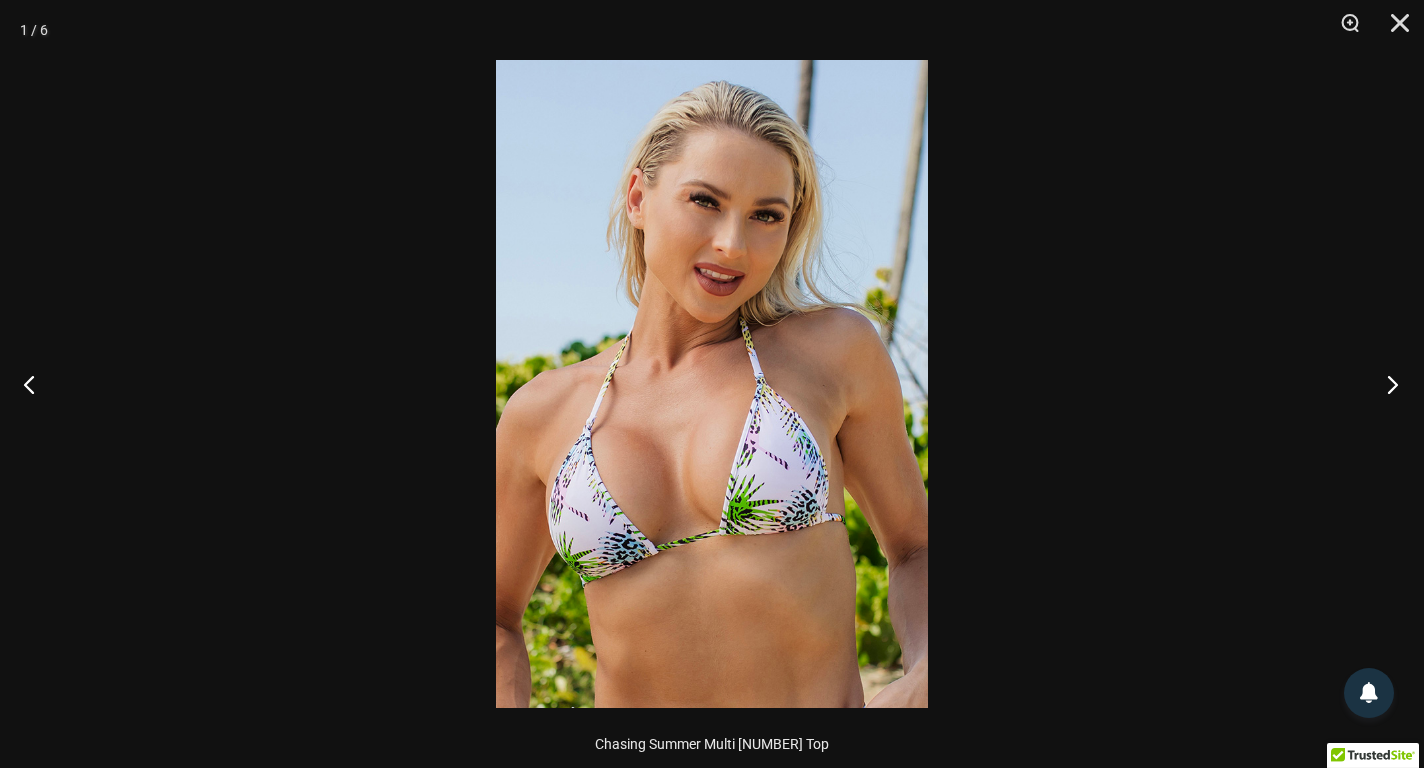 click at bounding box center [1386, 384] 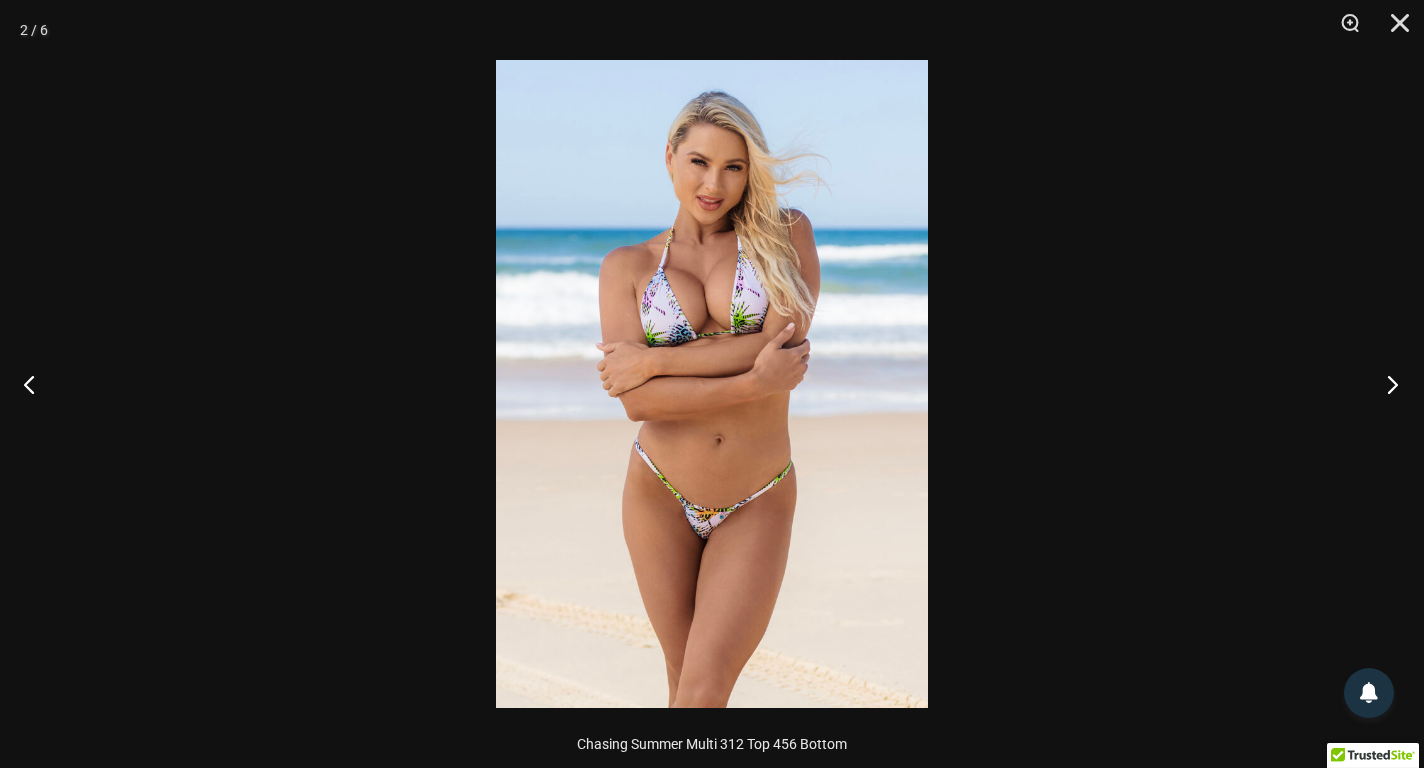 click at bounding box center [1386, 384] 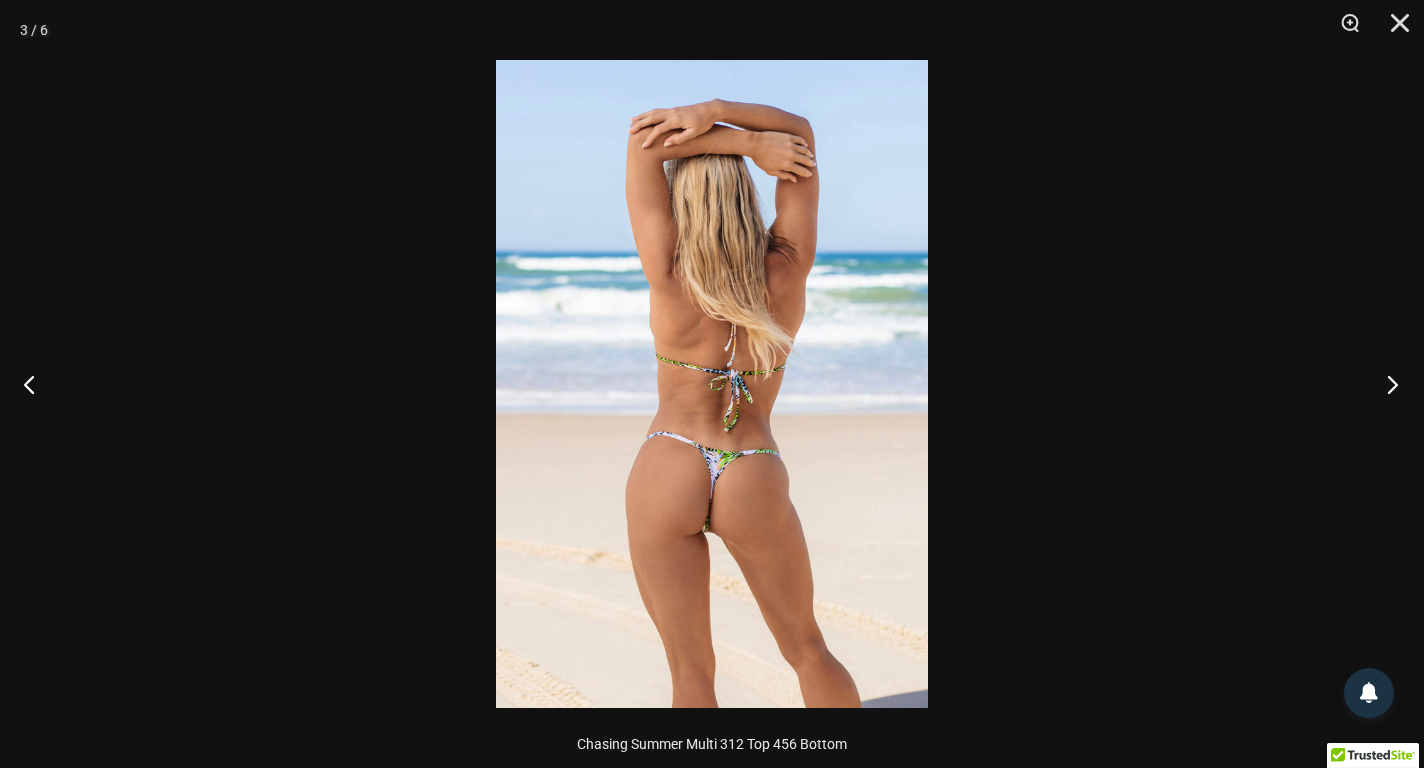 click at bounding box center (1386, 384) 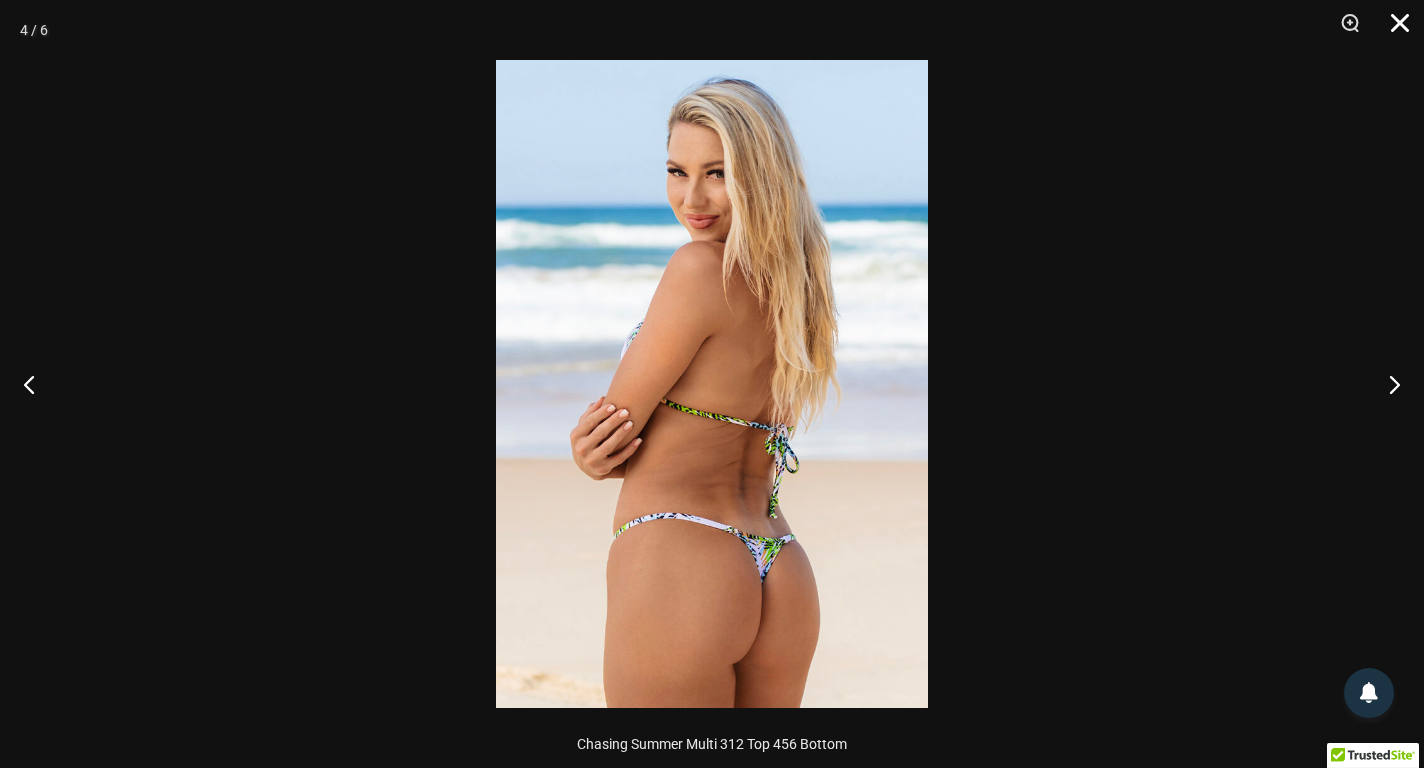click at bounding box center [1393, 30] 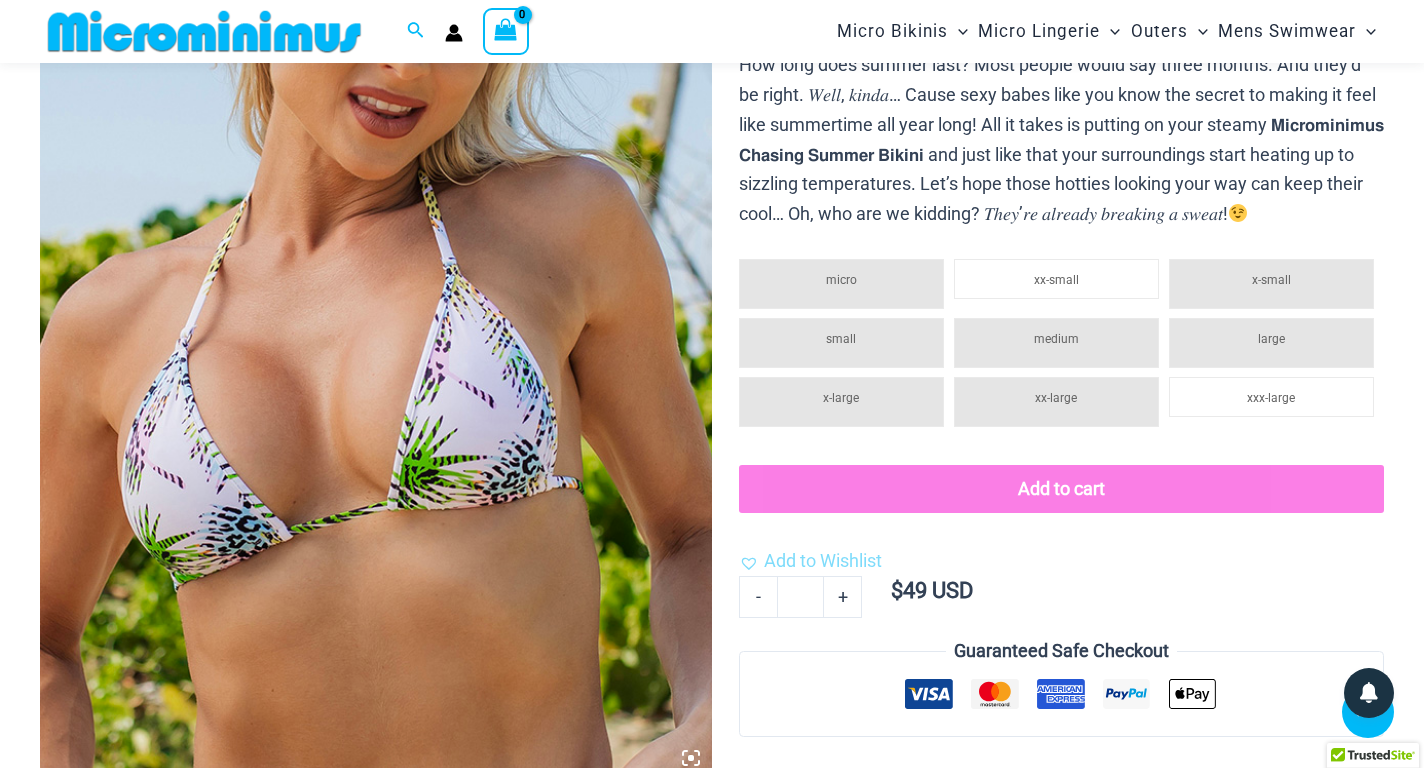scroll, scrollTop: 282, scrollLeft: 0, axis: vertical 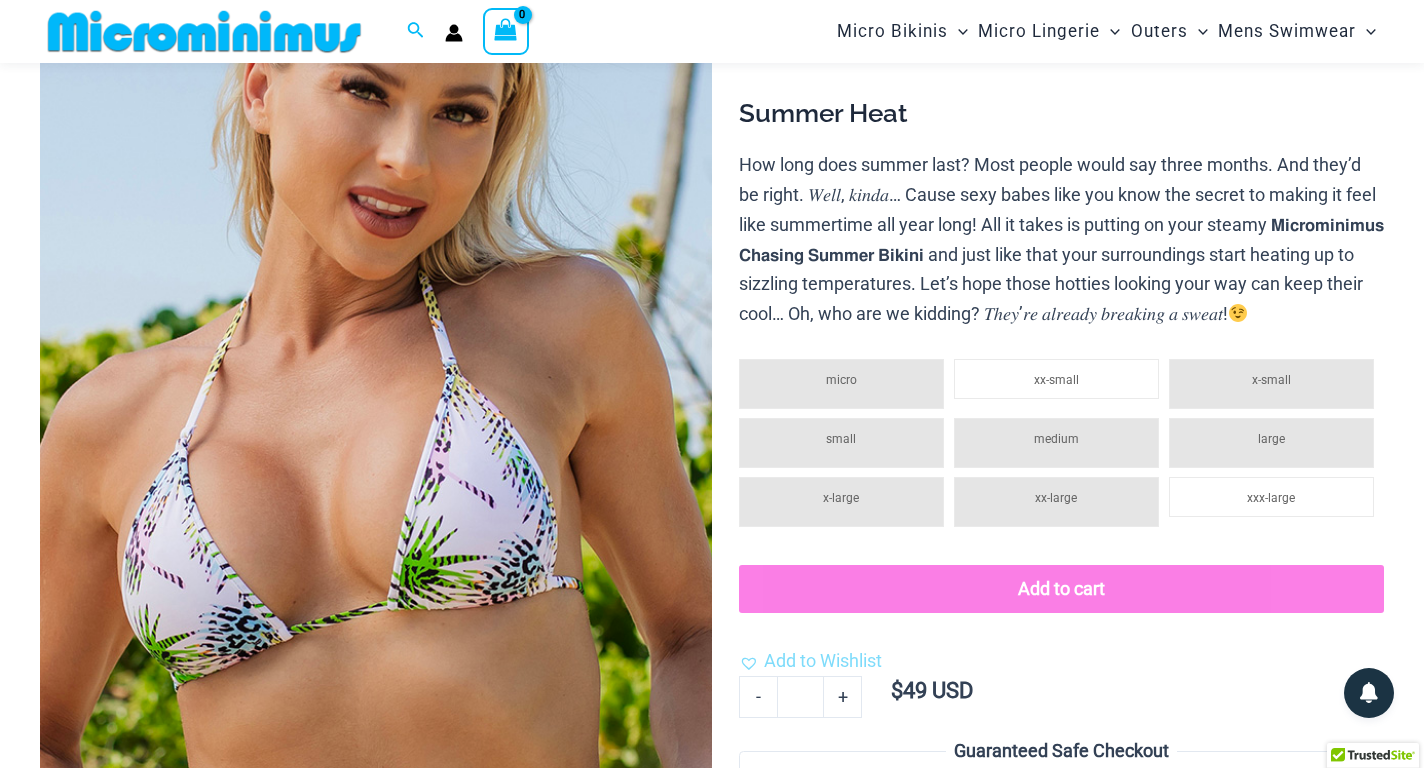 click at bounding box center [376, 375] 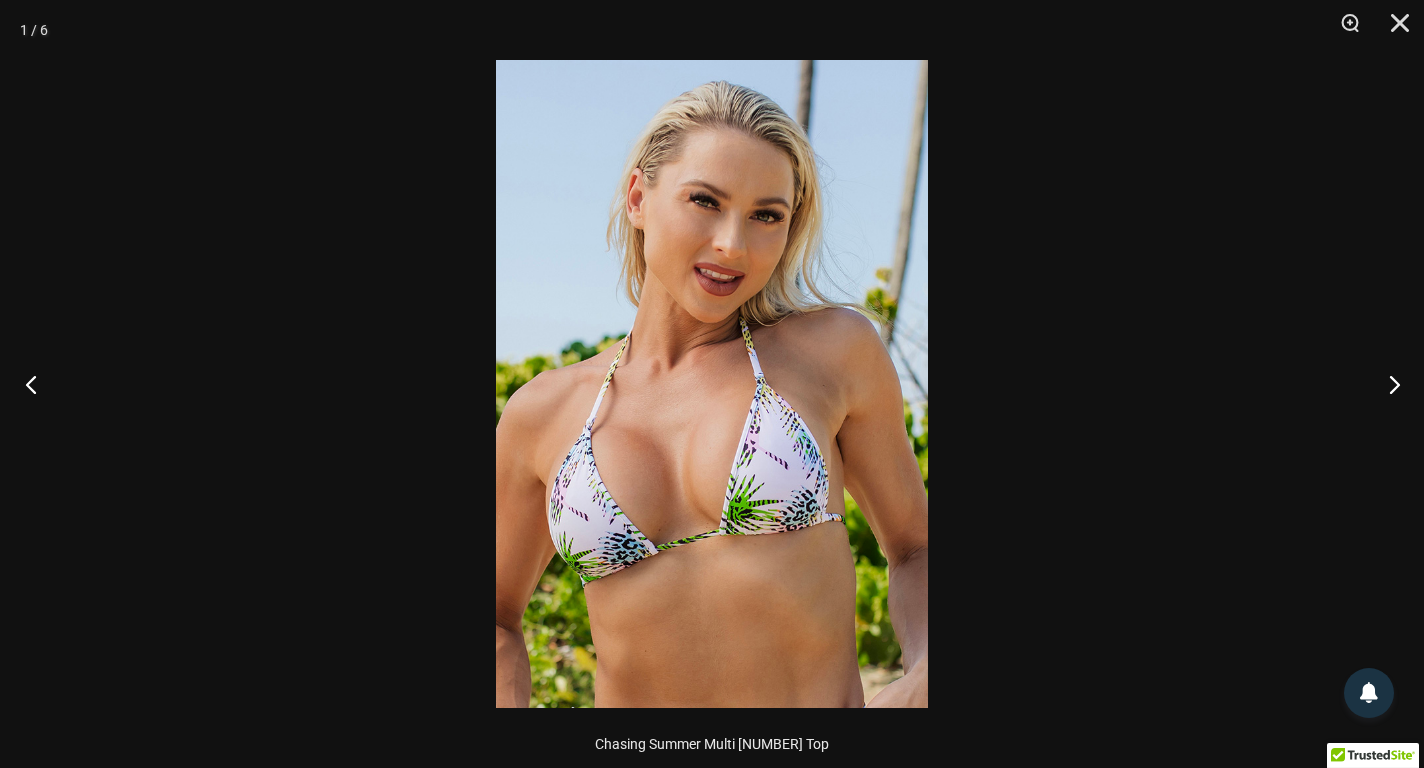 click at bounding box center [37, 384] 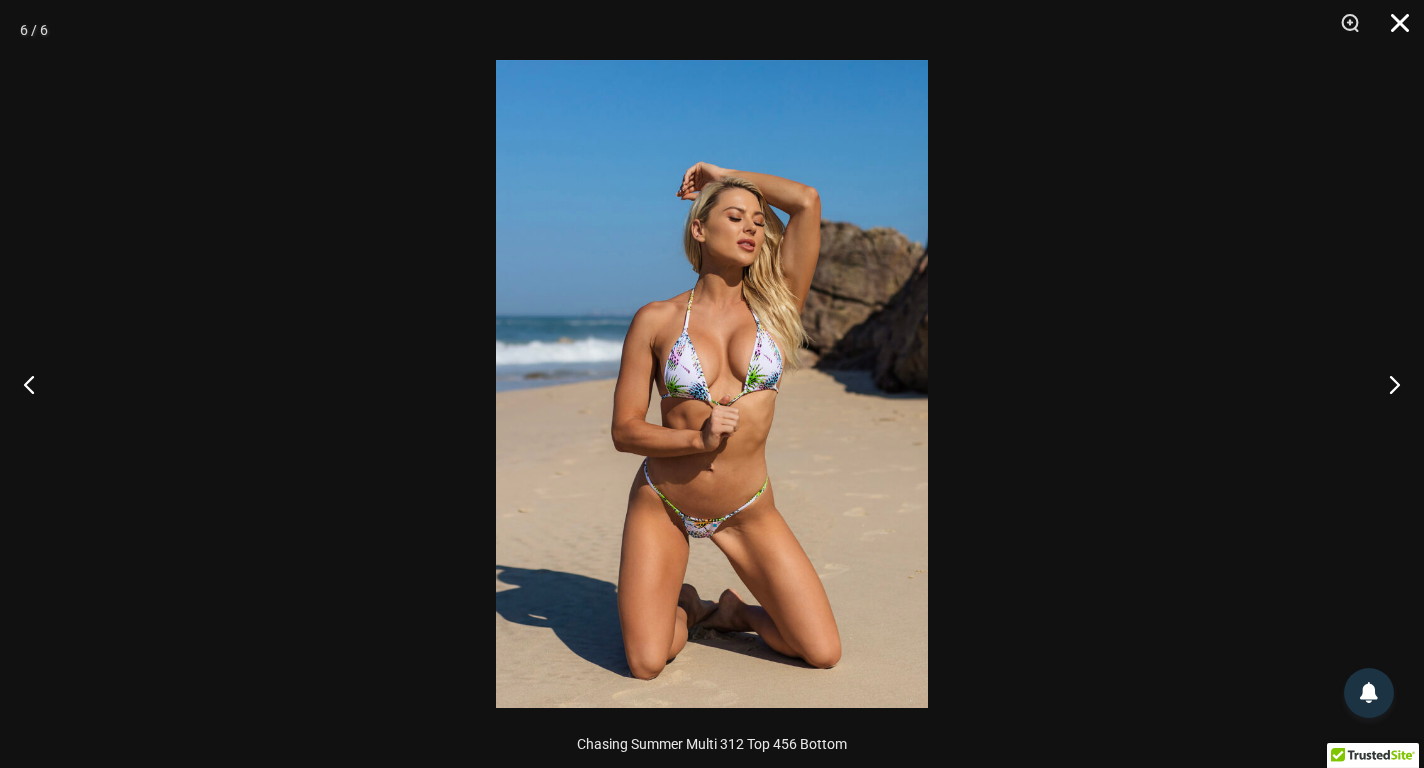 click at bounding box center (1393, 30) 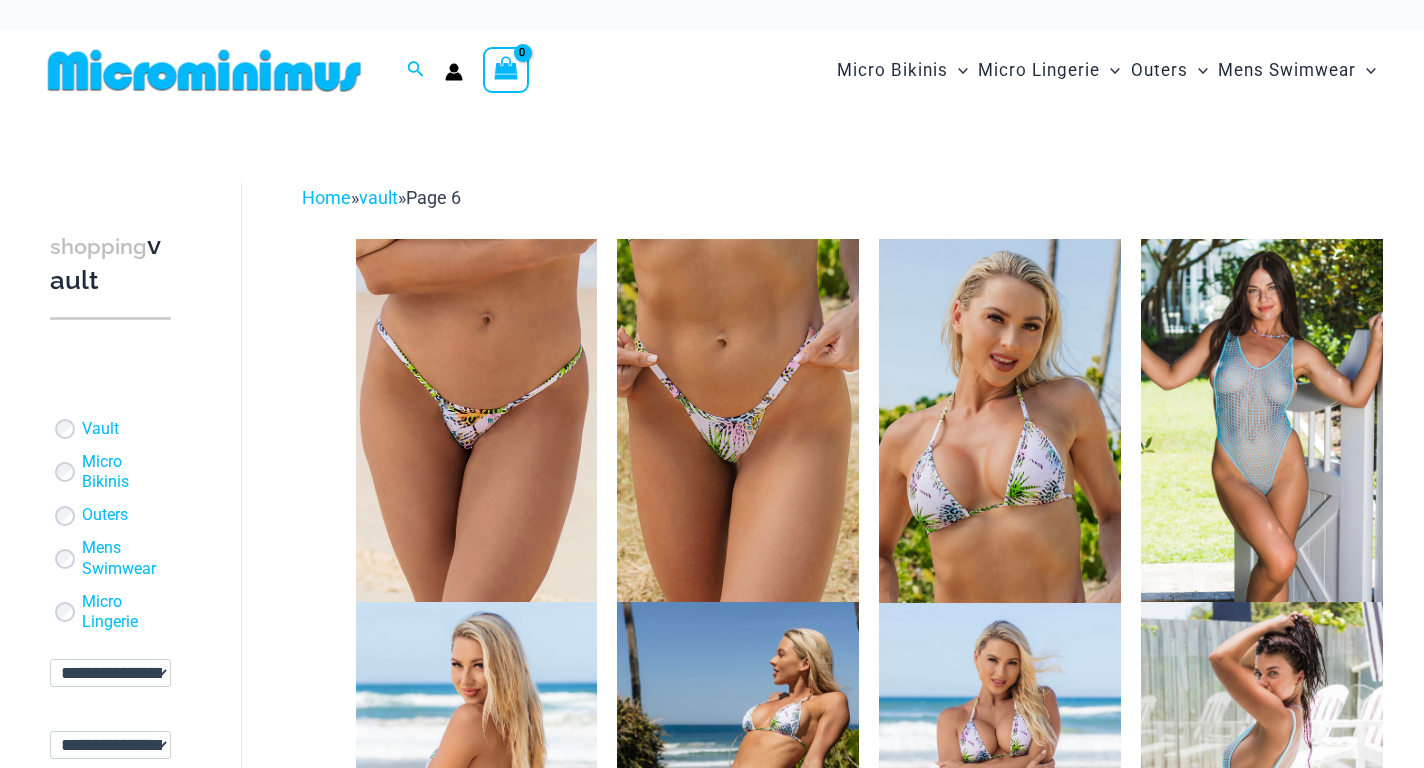 scroll, scrollTop: 0, scrollLeft: 0, axis: both 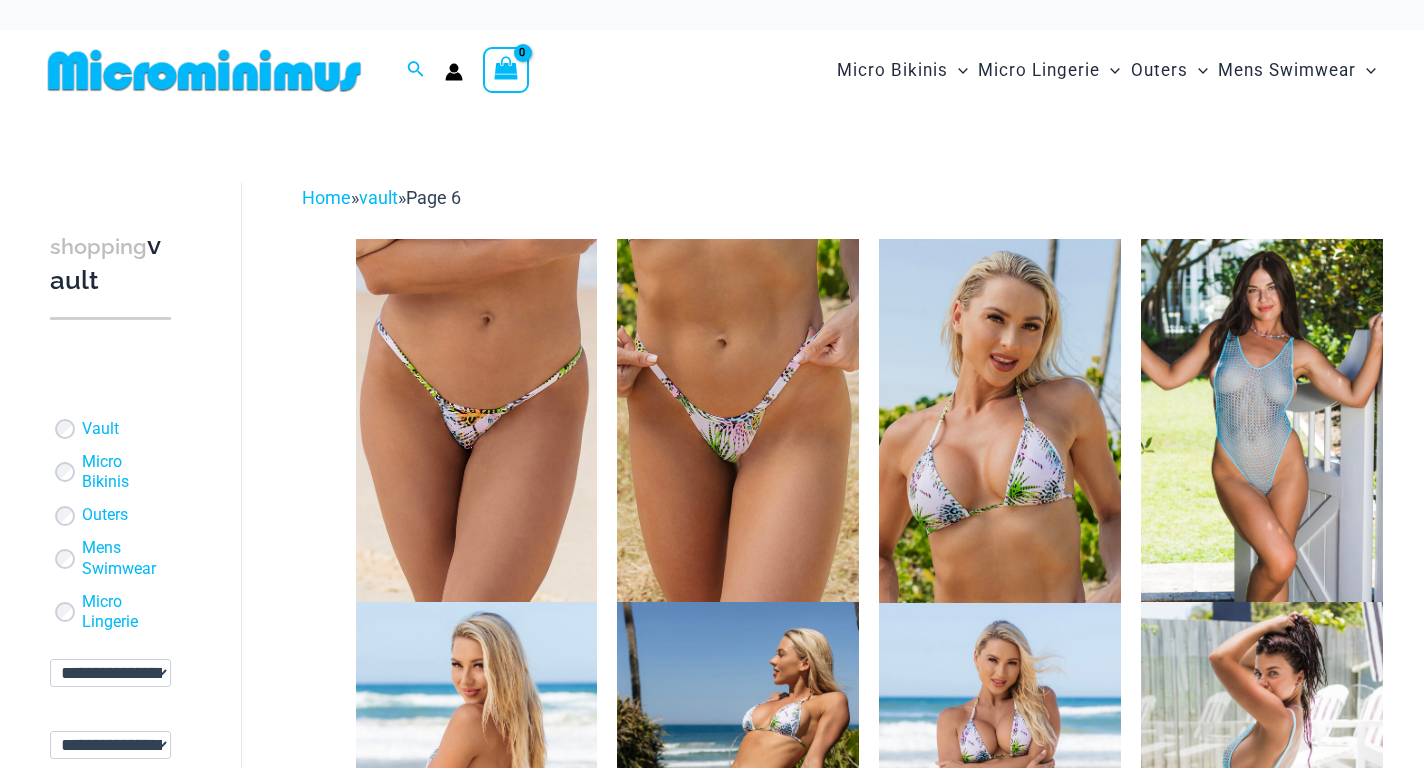 click at bounding box center [738, 783] 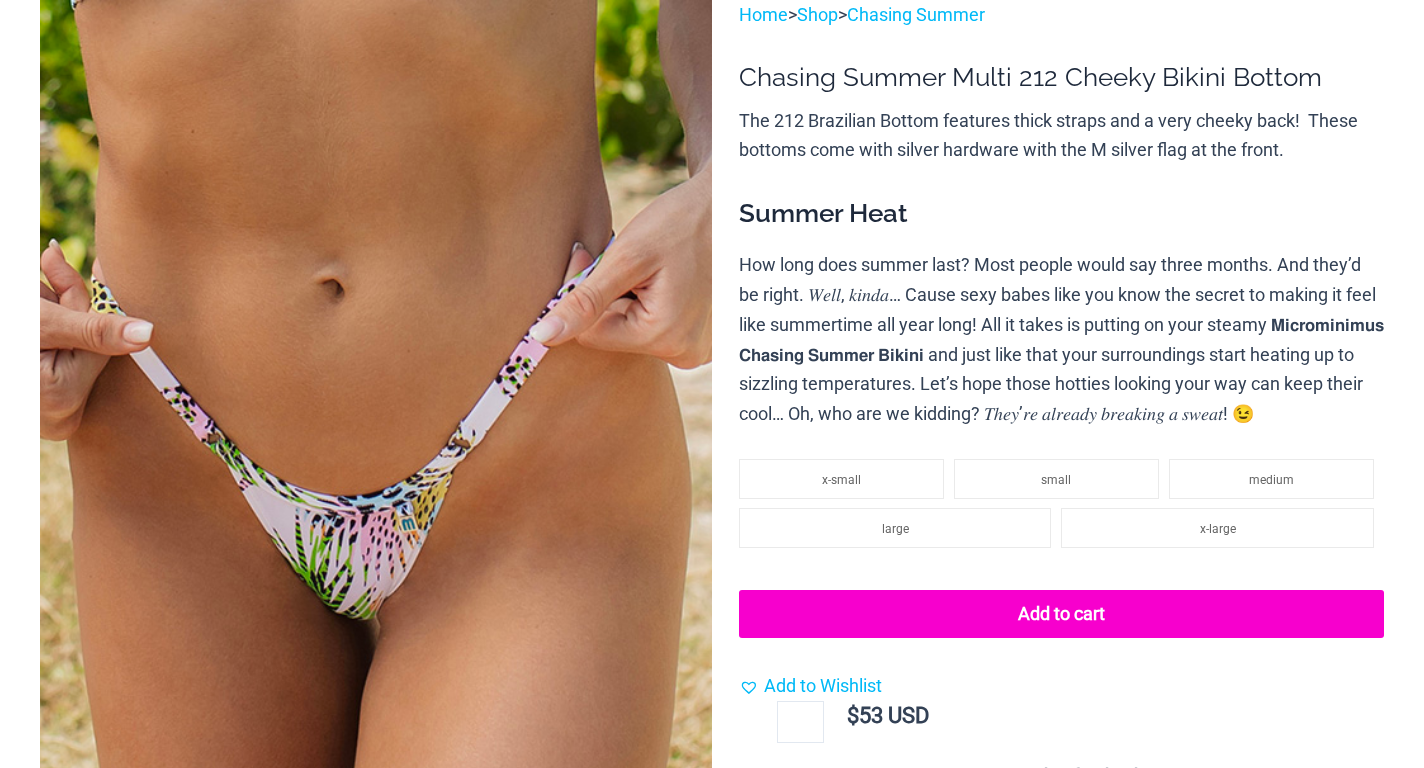 scroll, scrollTop: 300, scrollLeft: 0, axis: vertical 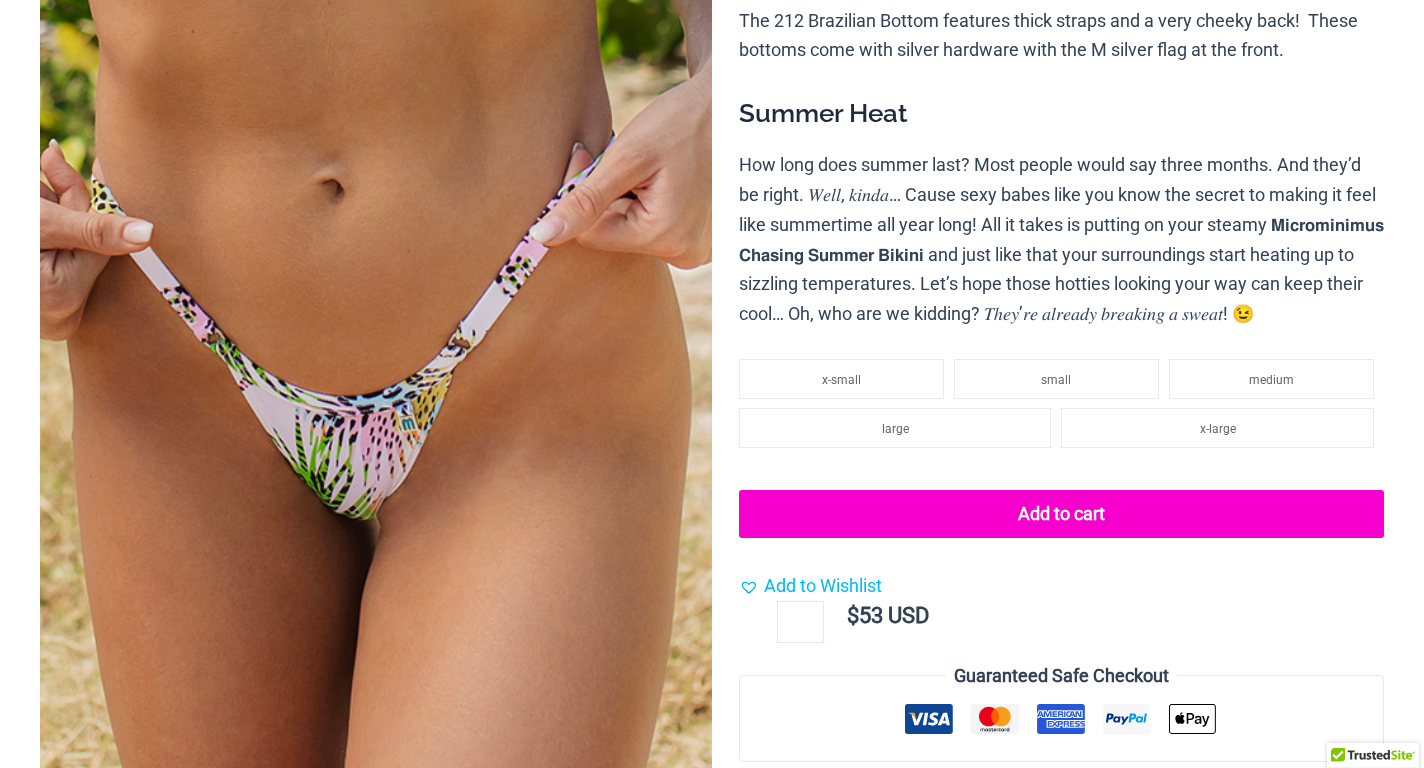 click at bounding box center (376, 404) 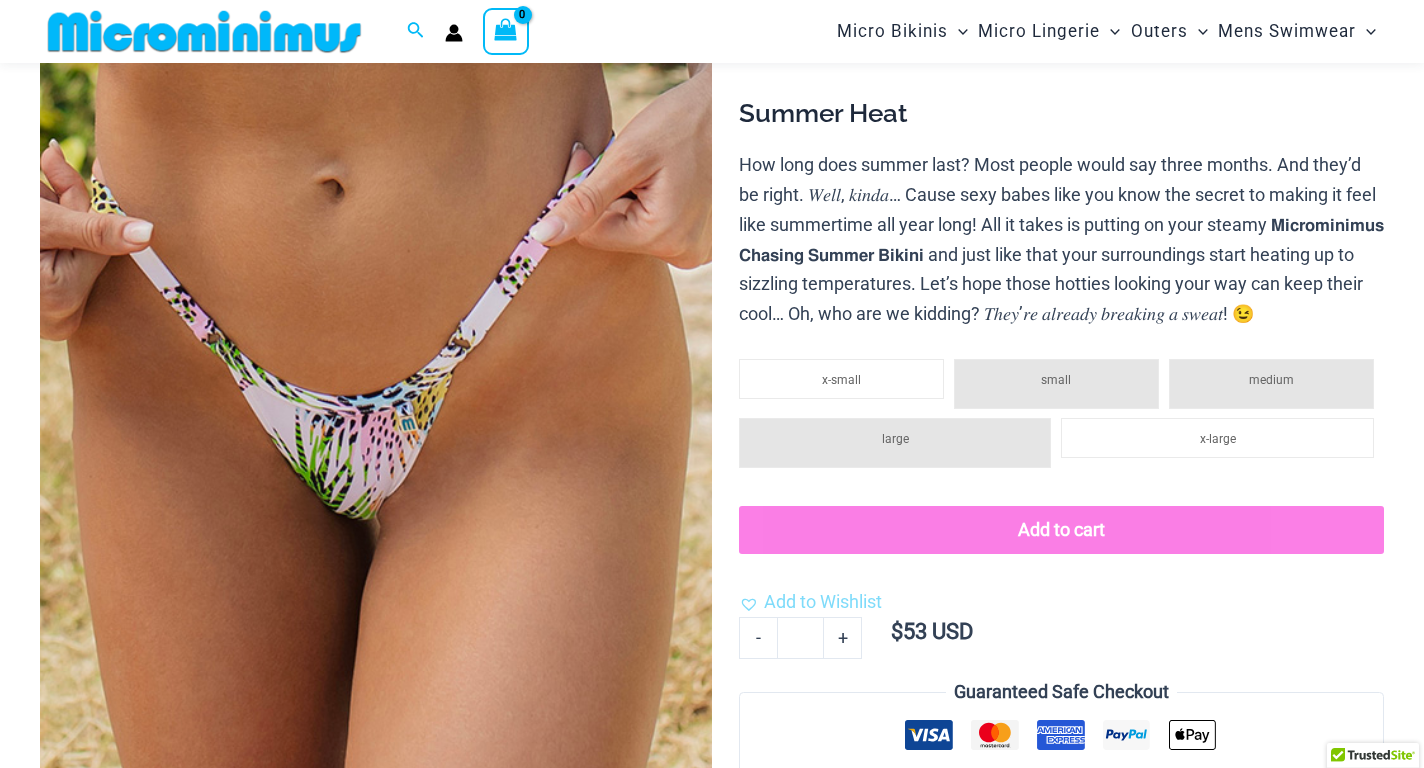 click at bounding box center (376, 404) 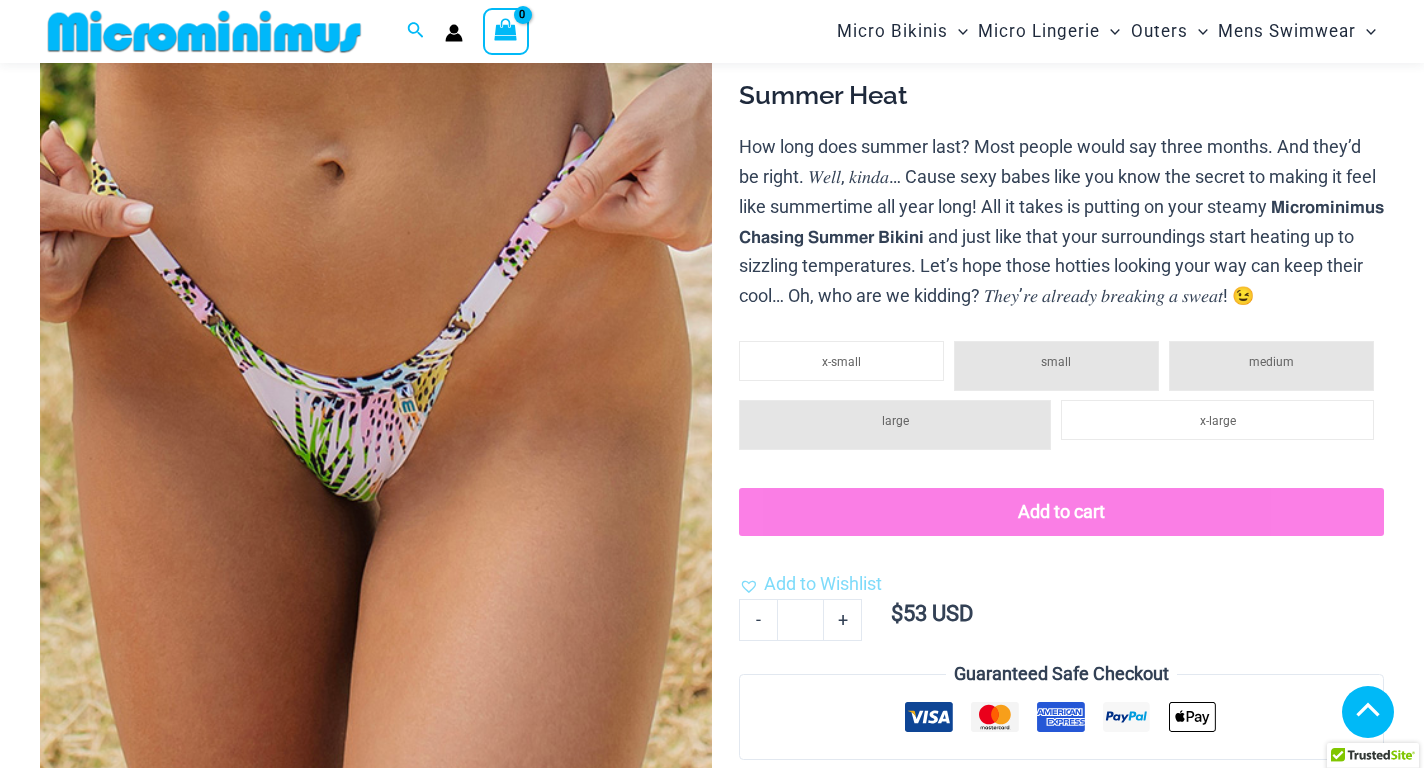 click at bounding box center (376, 1068) 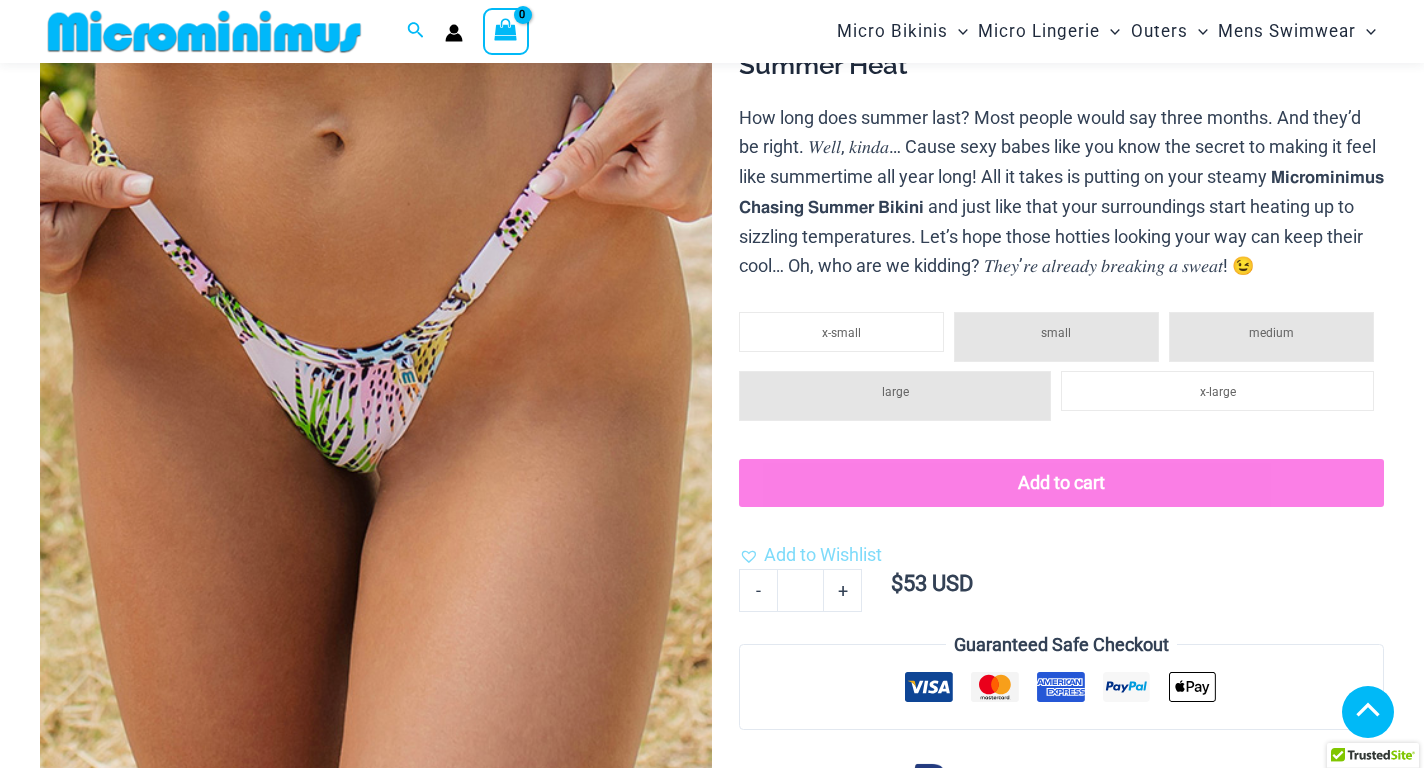 scroll, scrollTop: 1071, scrollLeft: 0, axis: vertical 